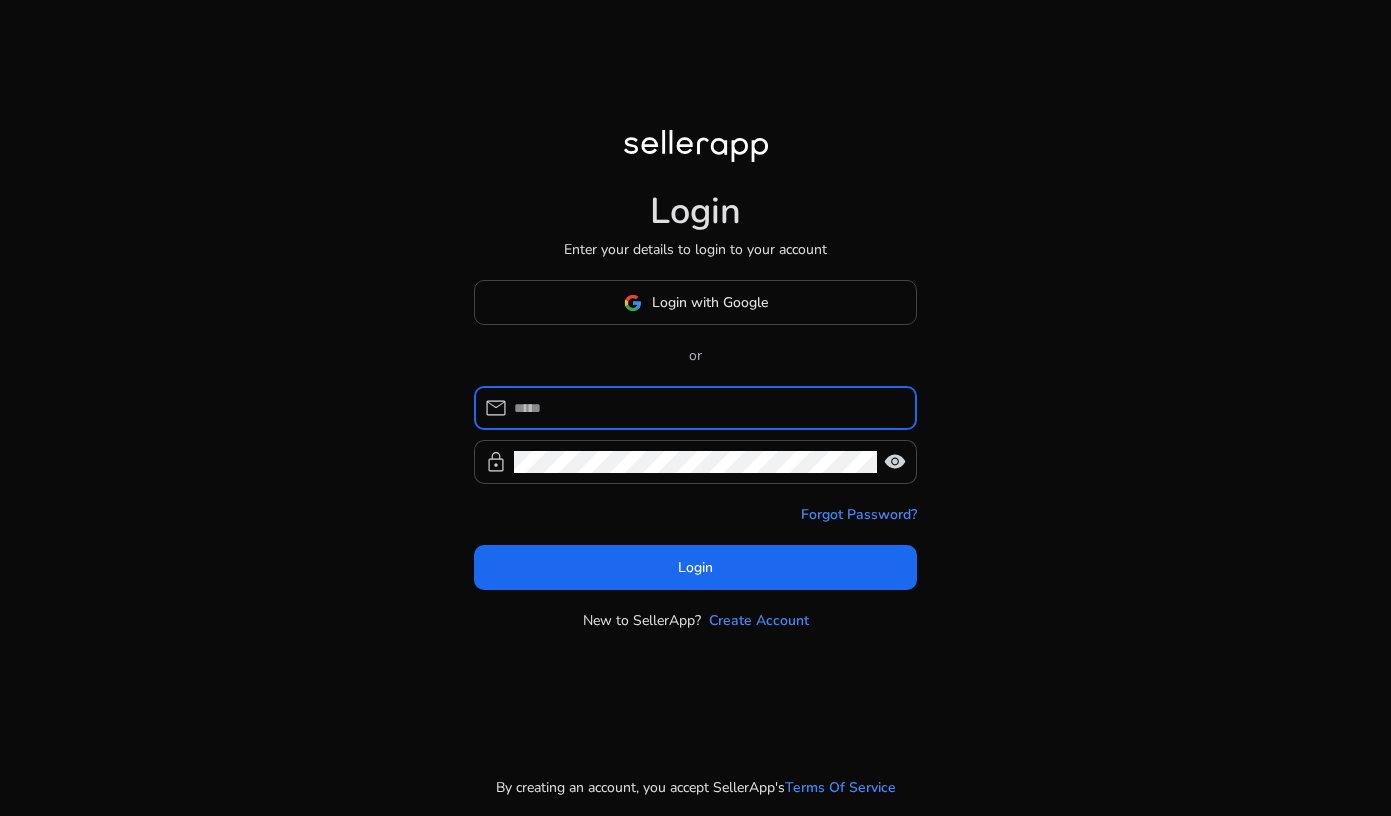 scroll, scrollTop: 0, scrollLeft: 0, axis: both 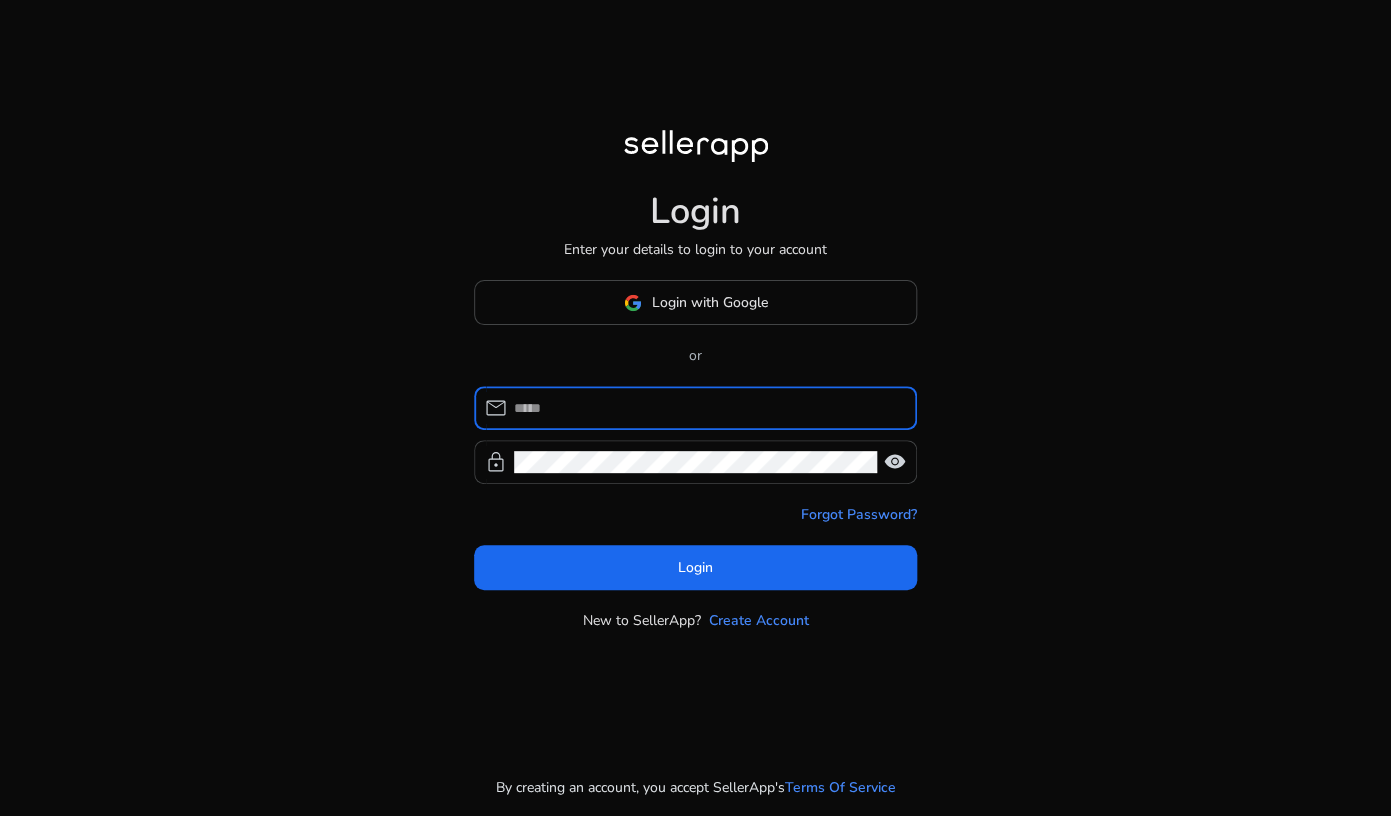 click at bounding box center (707, 408) 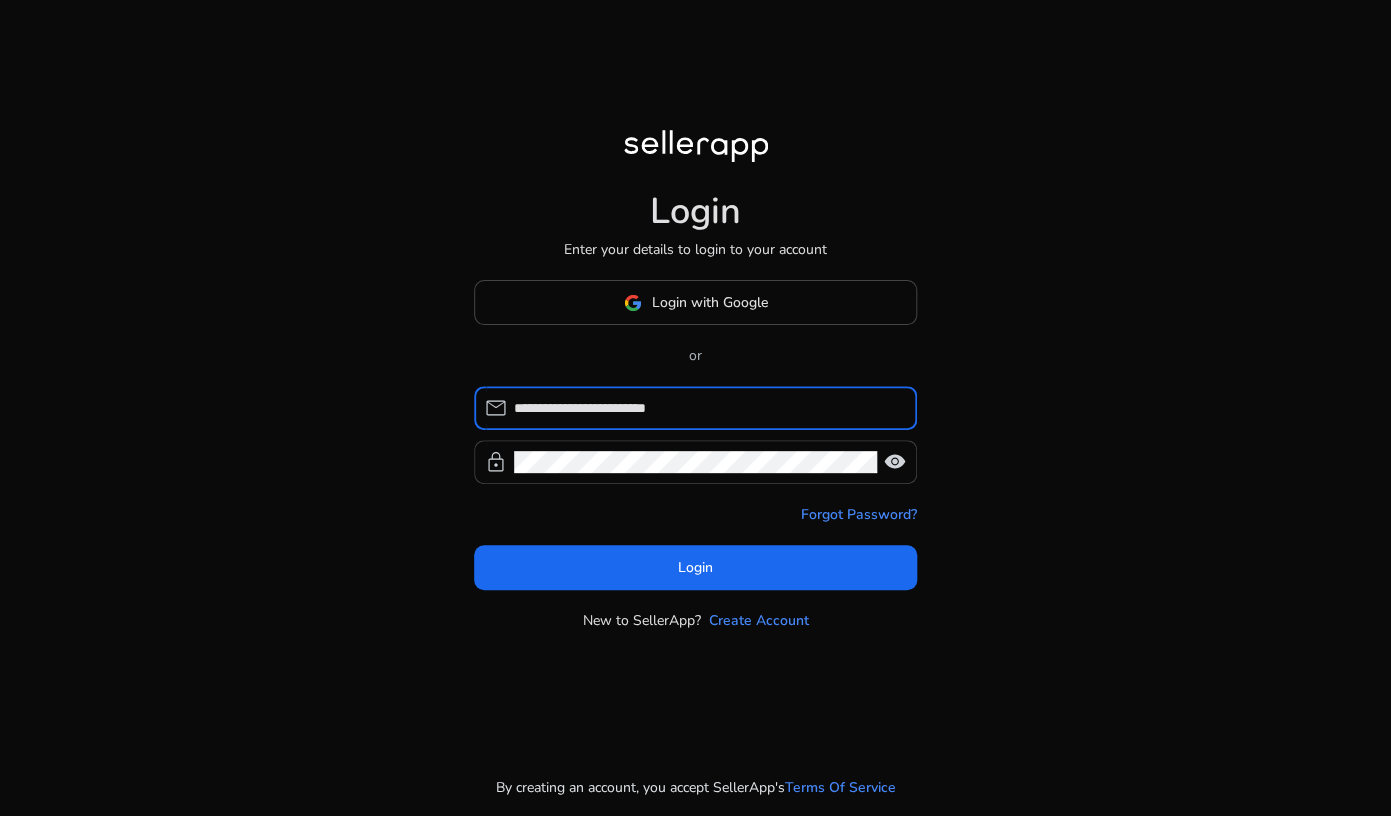 type on "**********" 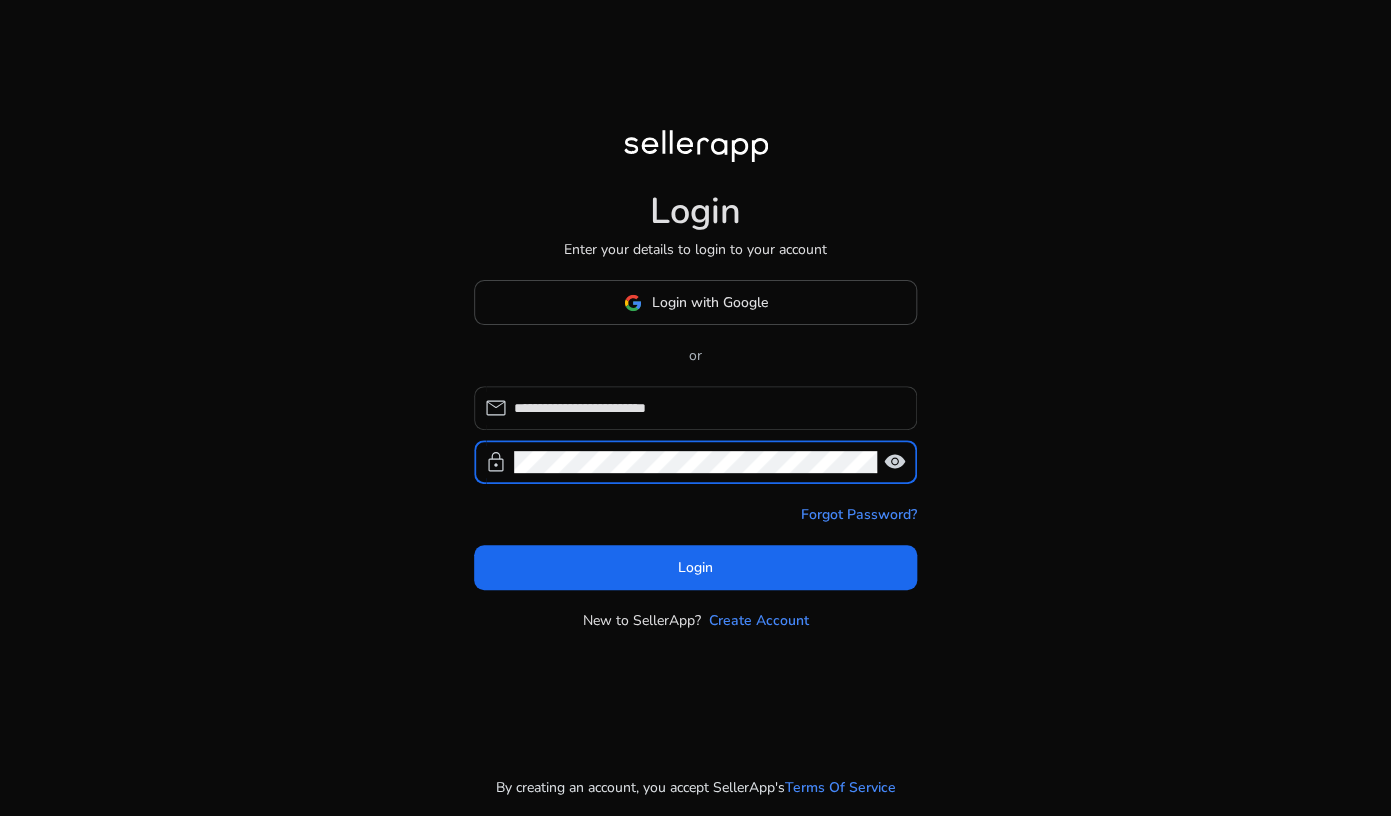 click on "Login" at bounding box center (695, 567) 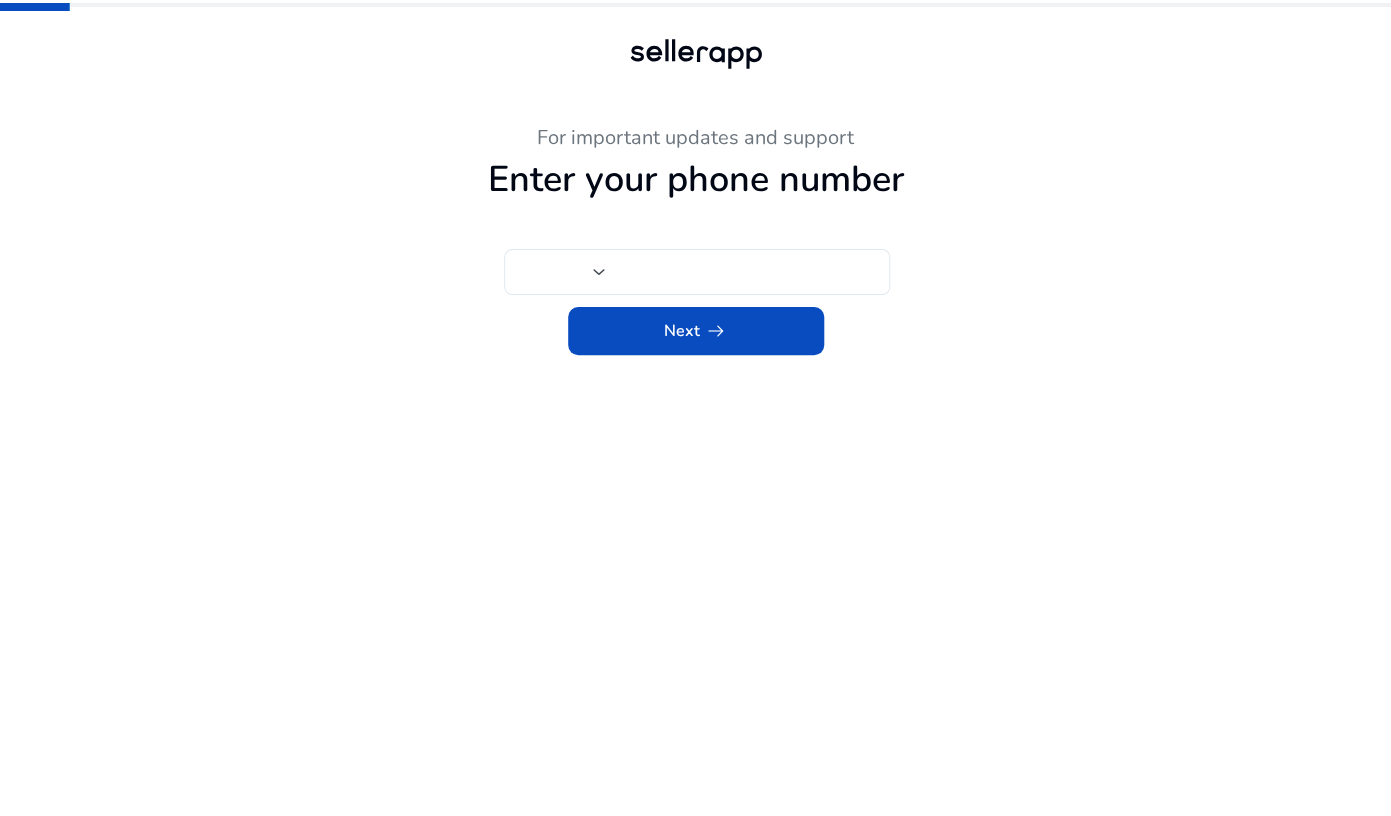 type on "**" 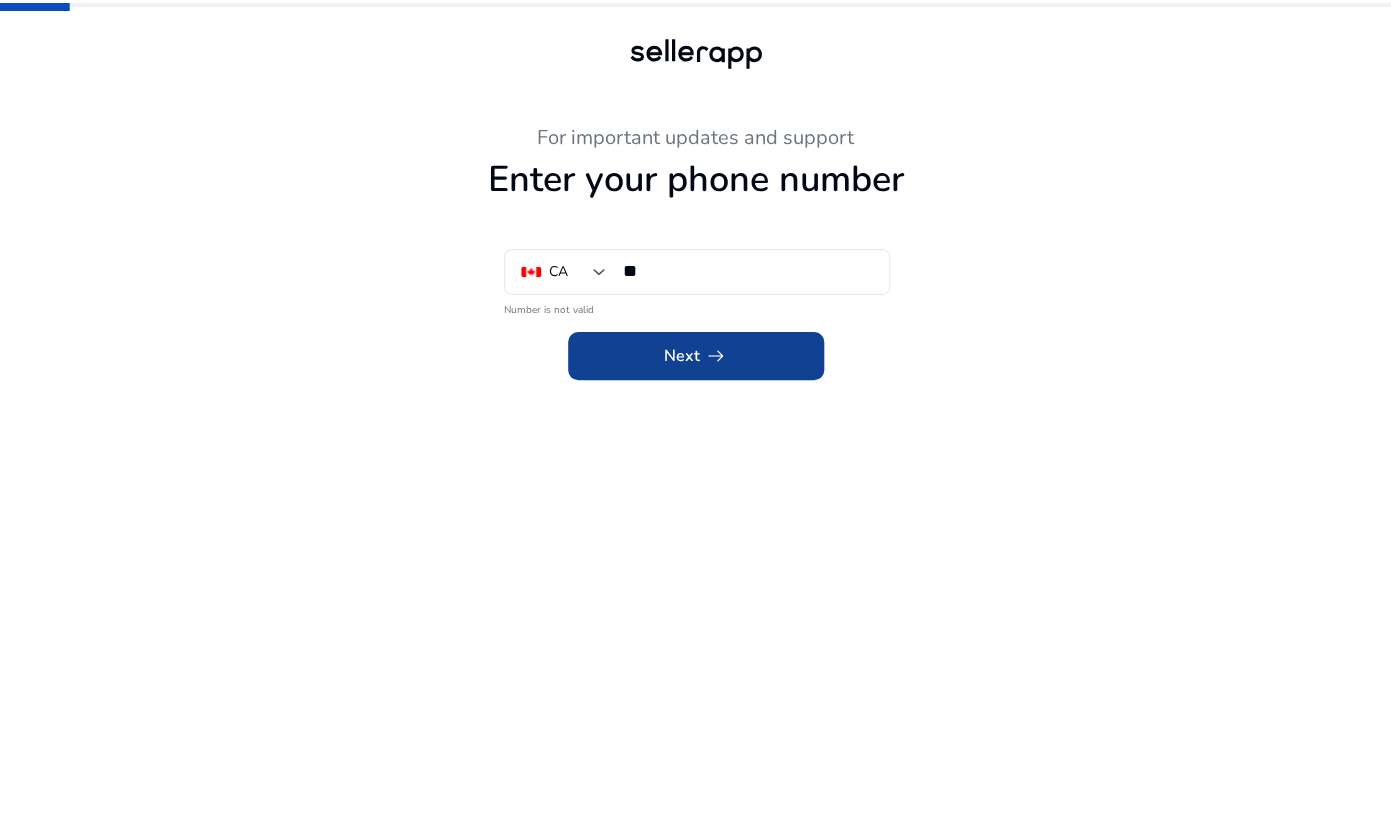 click 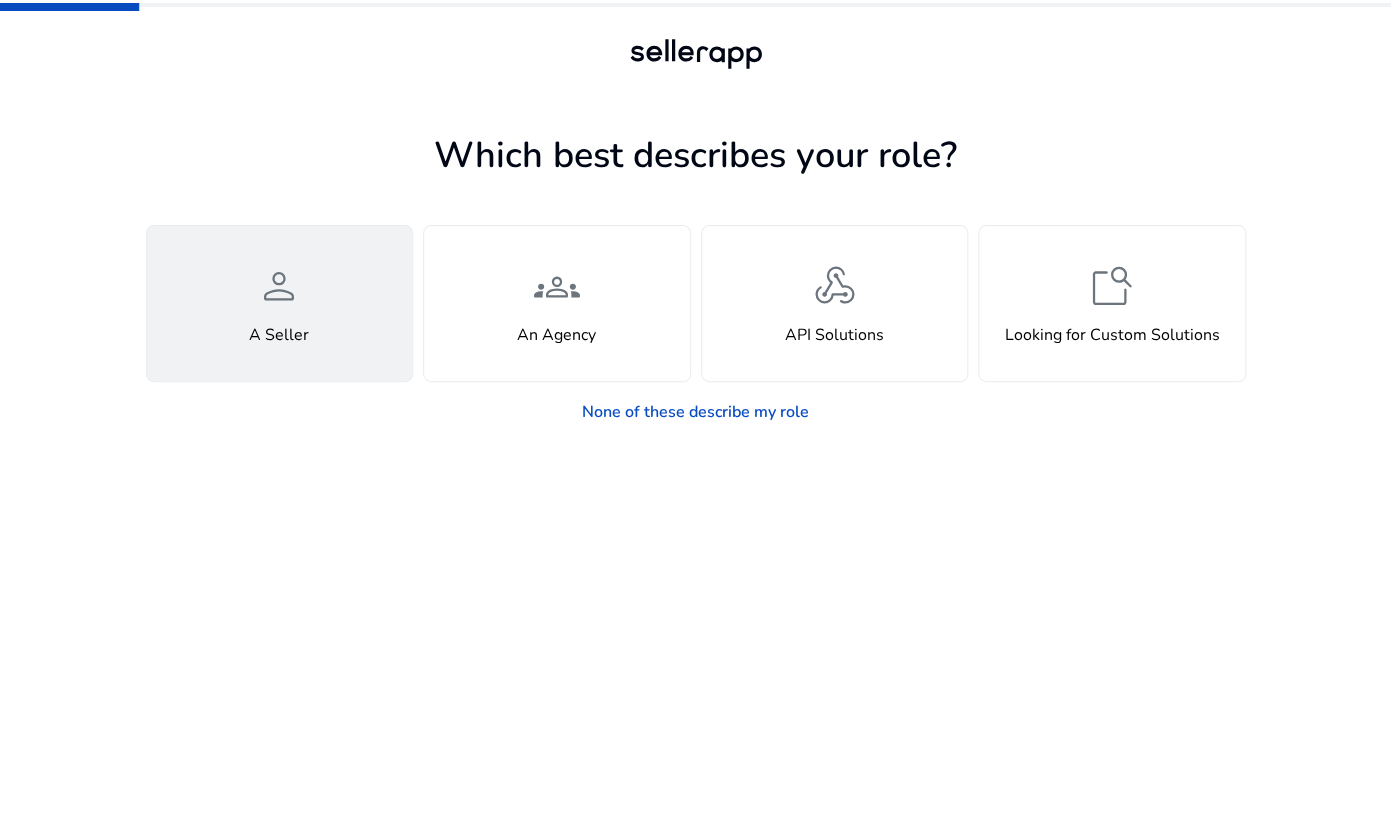 click on "person  A Seller" 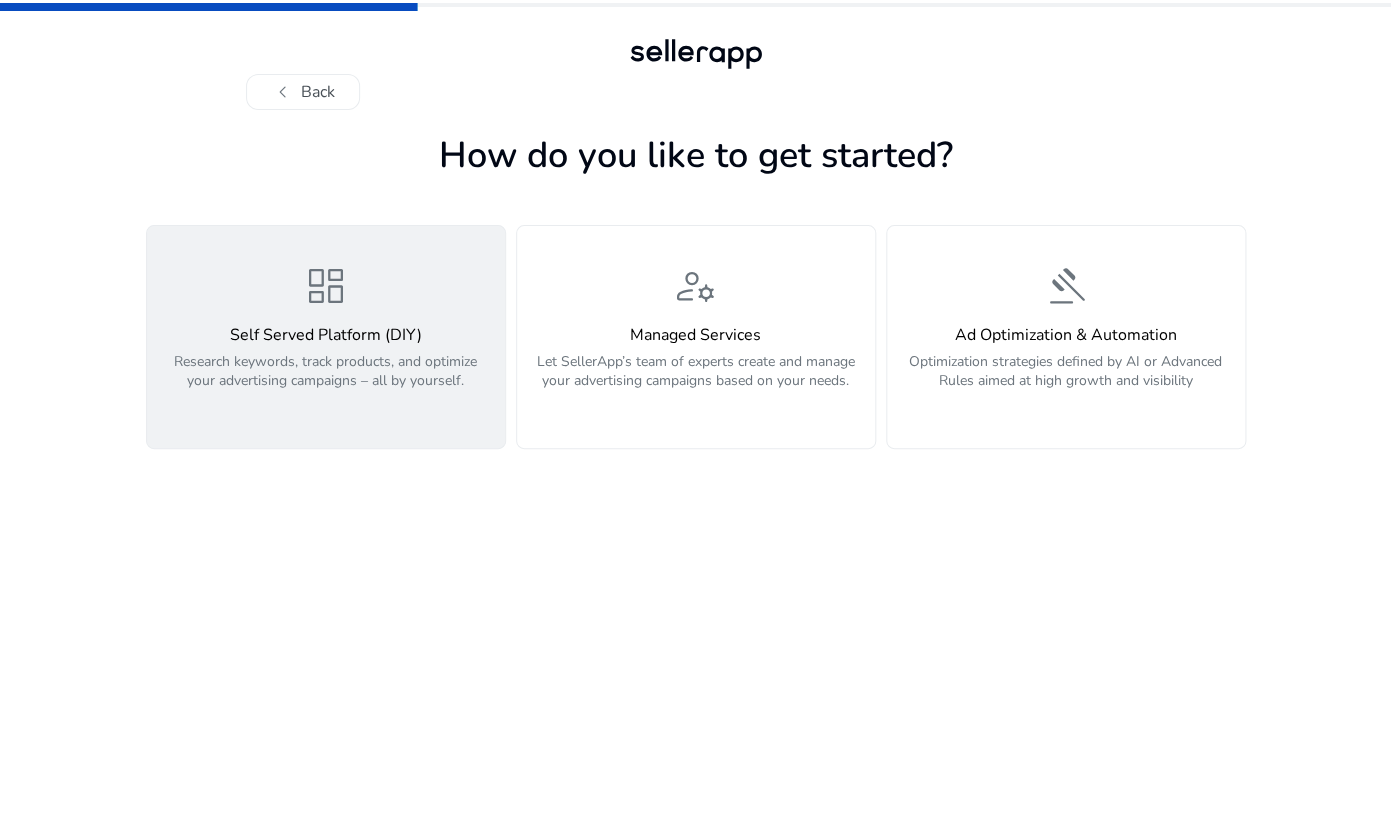 click on "Research keywords, track products, and optimize your advertising campaigns – all by yourself." 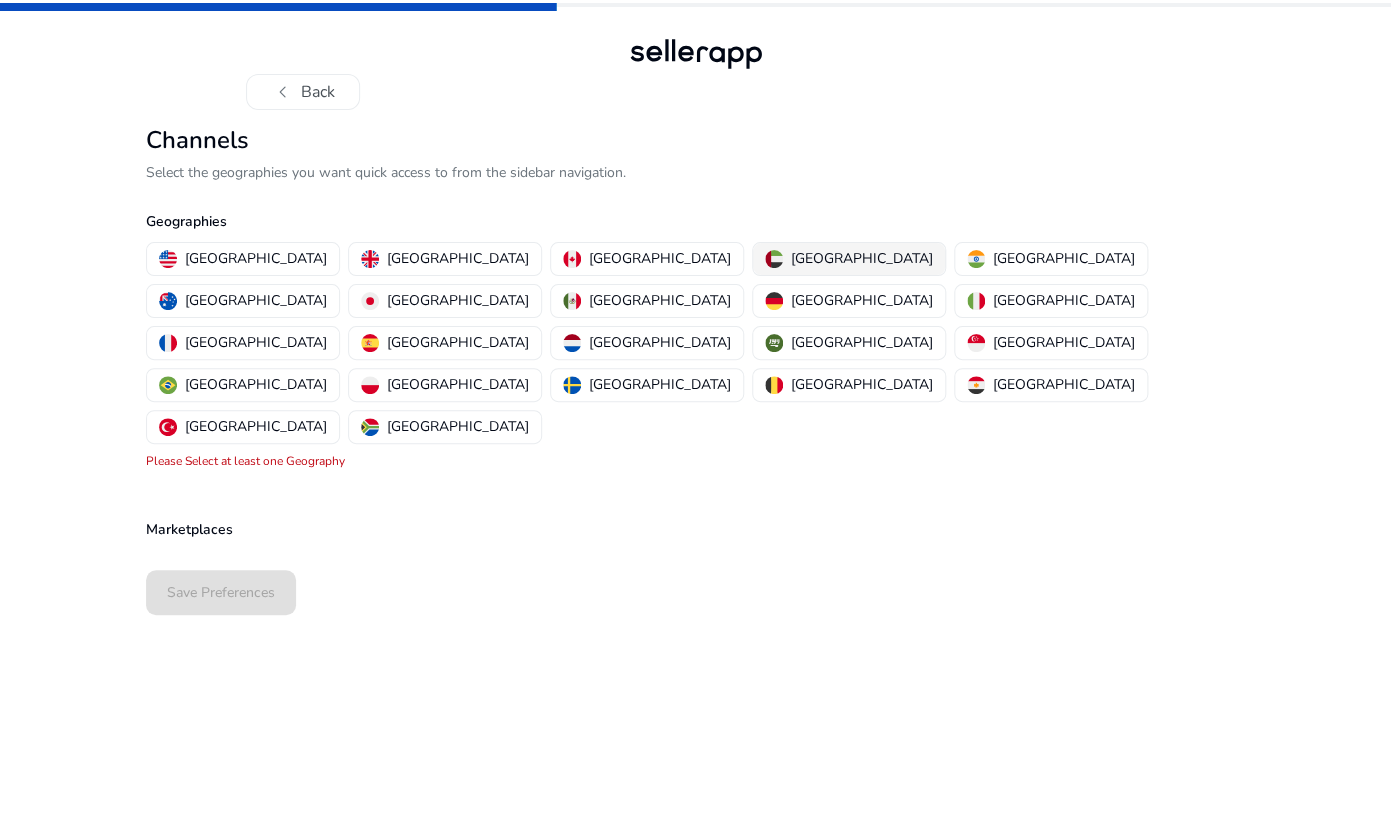click on "[GEOGRAPHIC_DATA]" at bounding box center [862, 258] 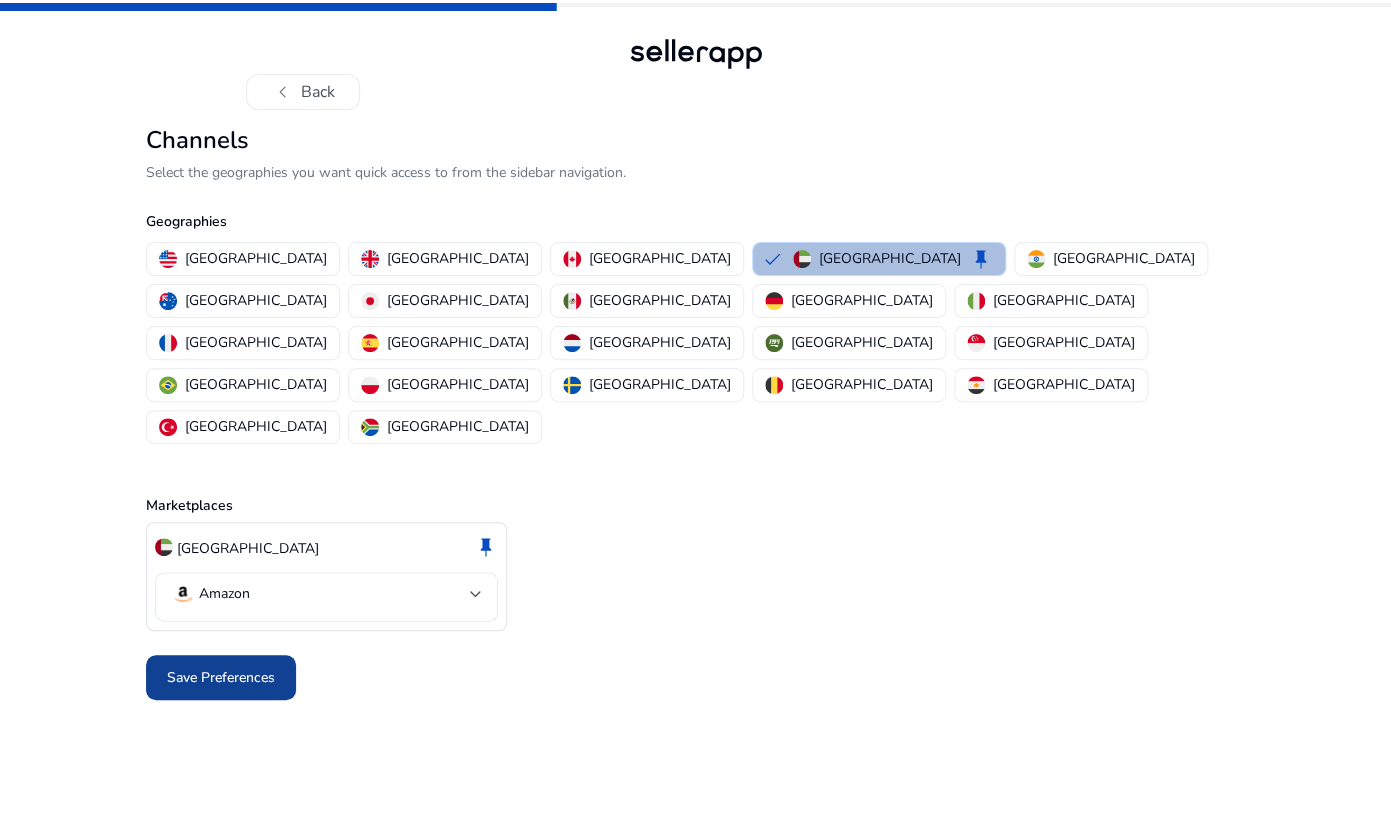 click 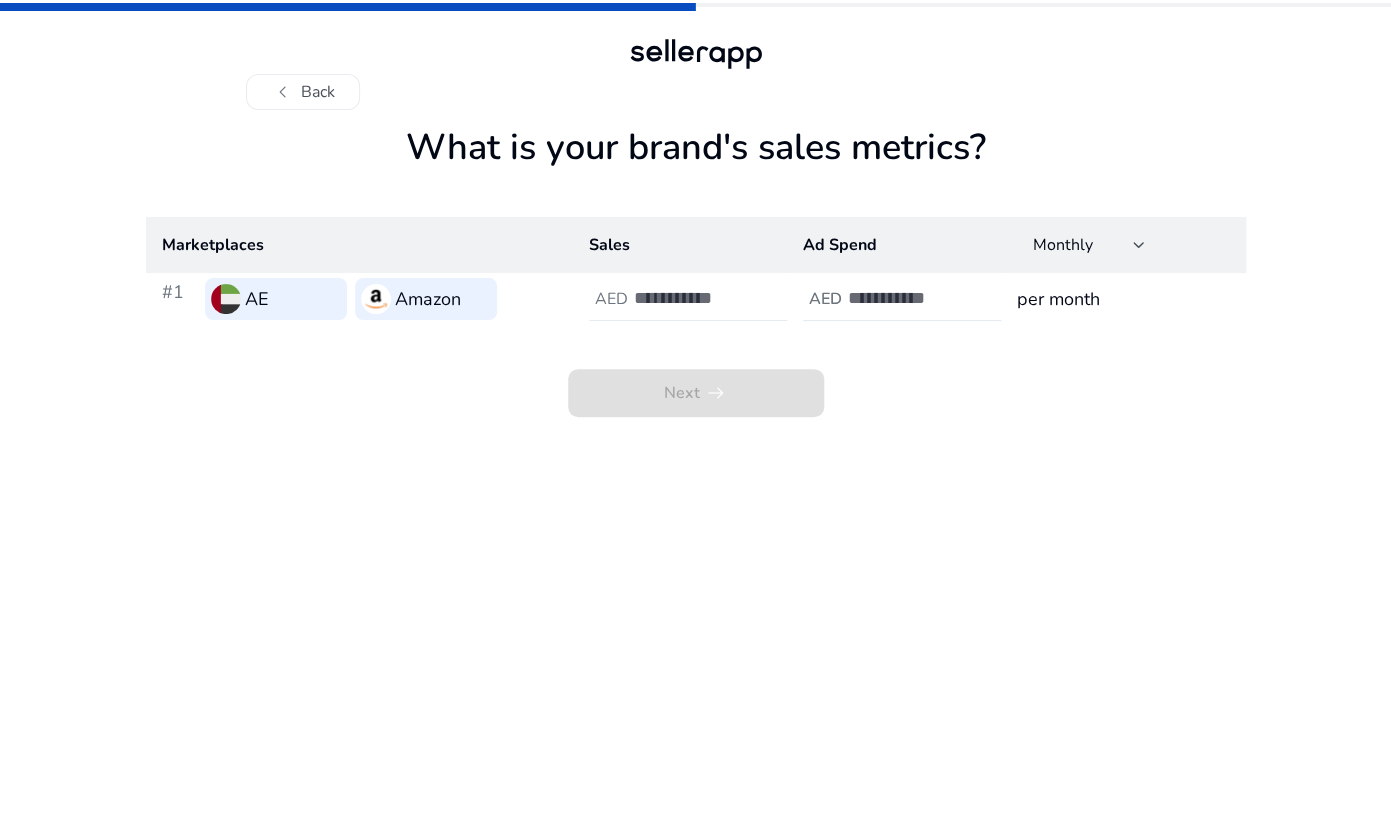 click at bounding box center [701, 298] 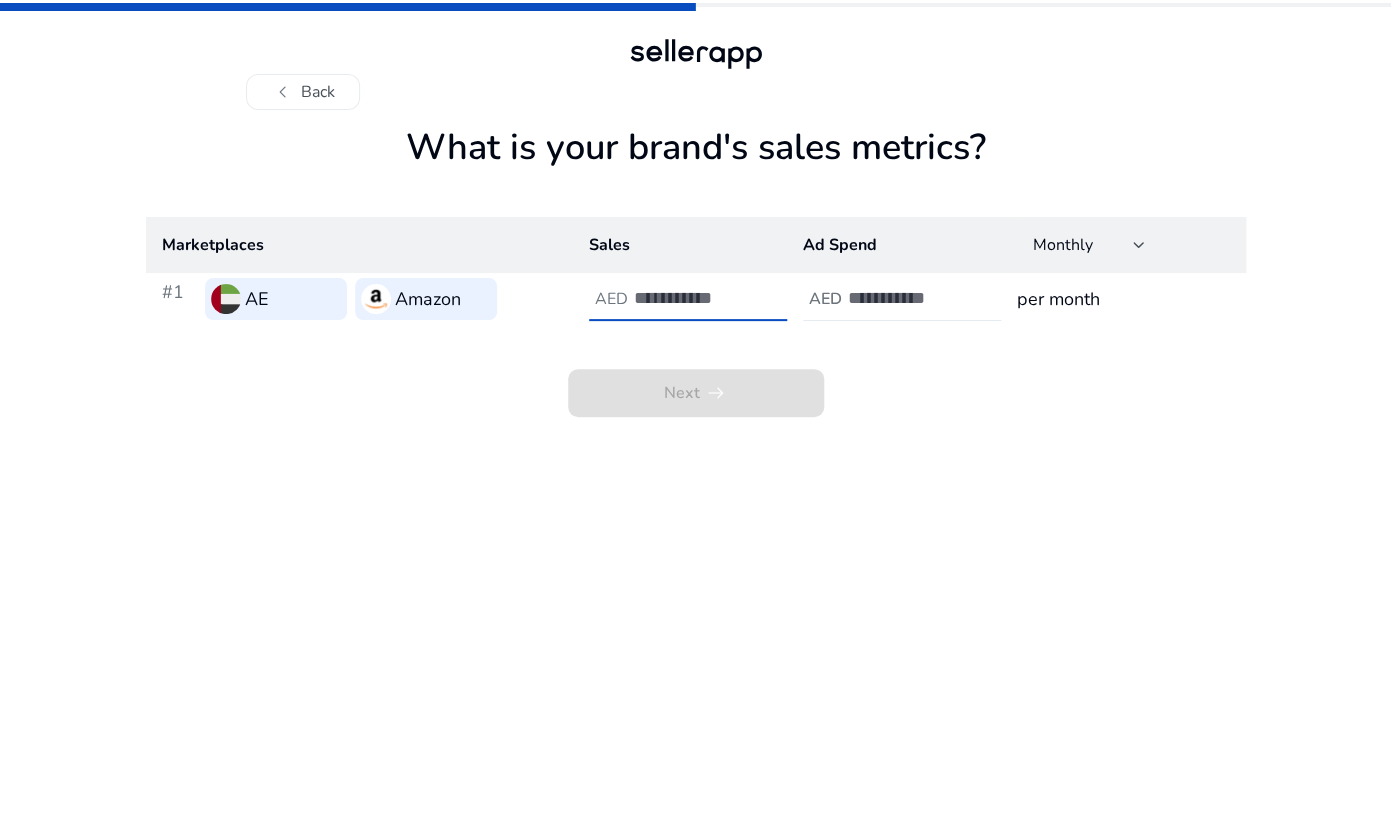 type on "*" 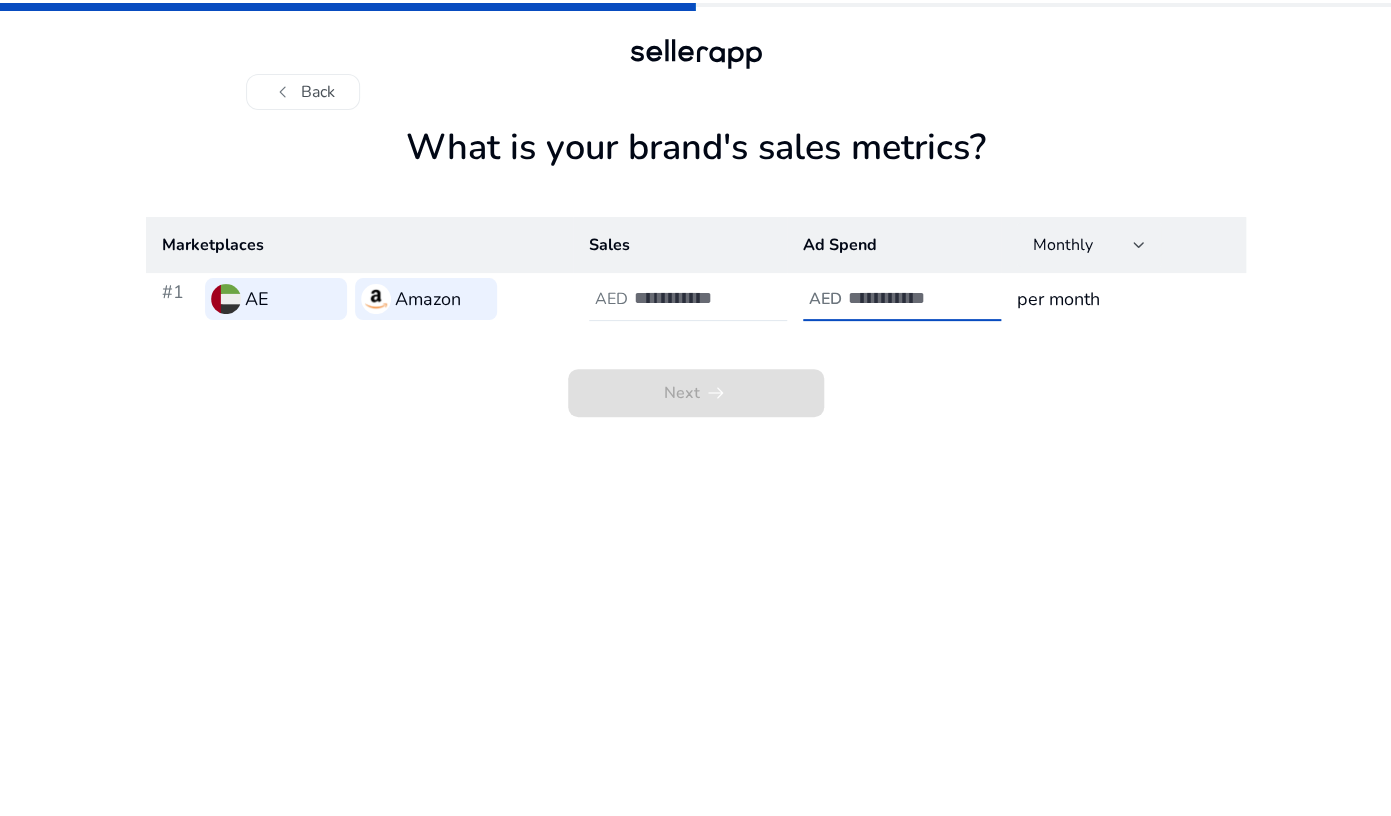 click at bounding box center (915, 298) 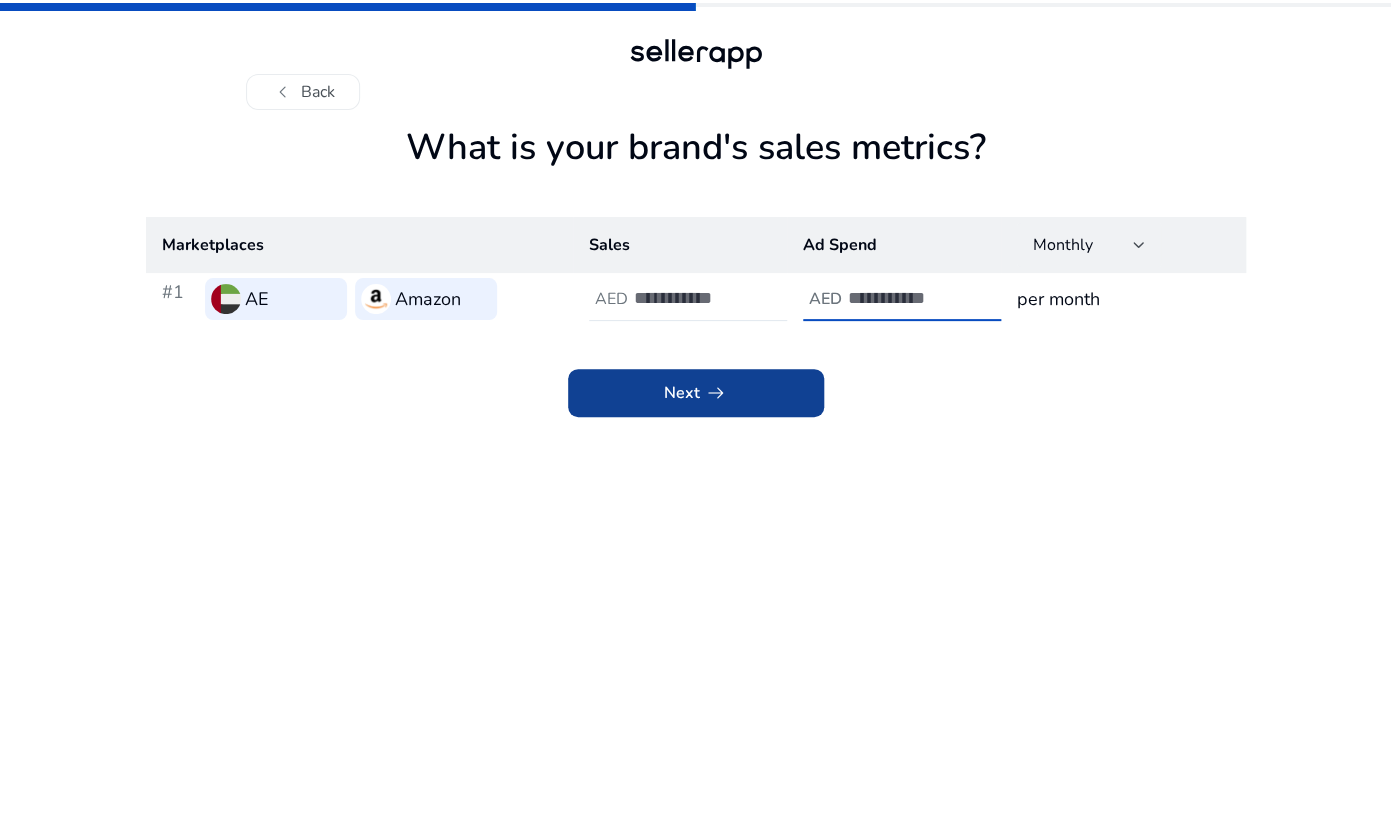 type on "**" 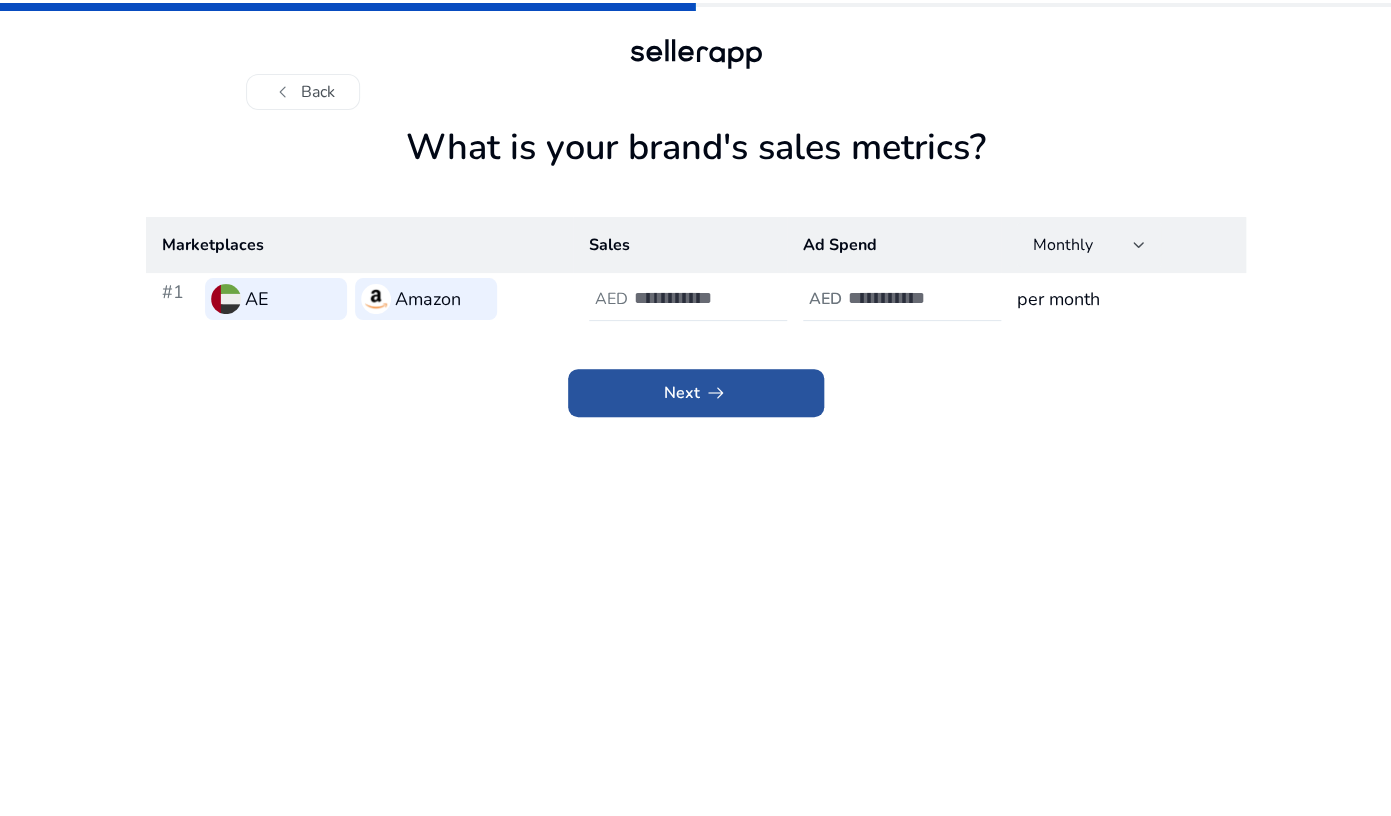 click 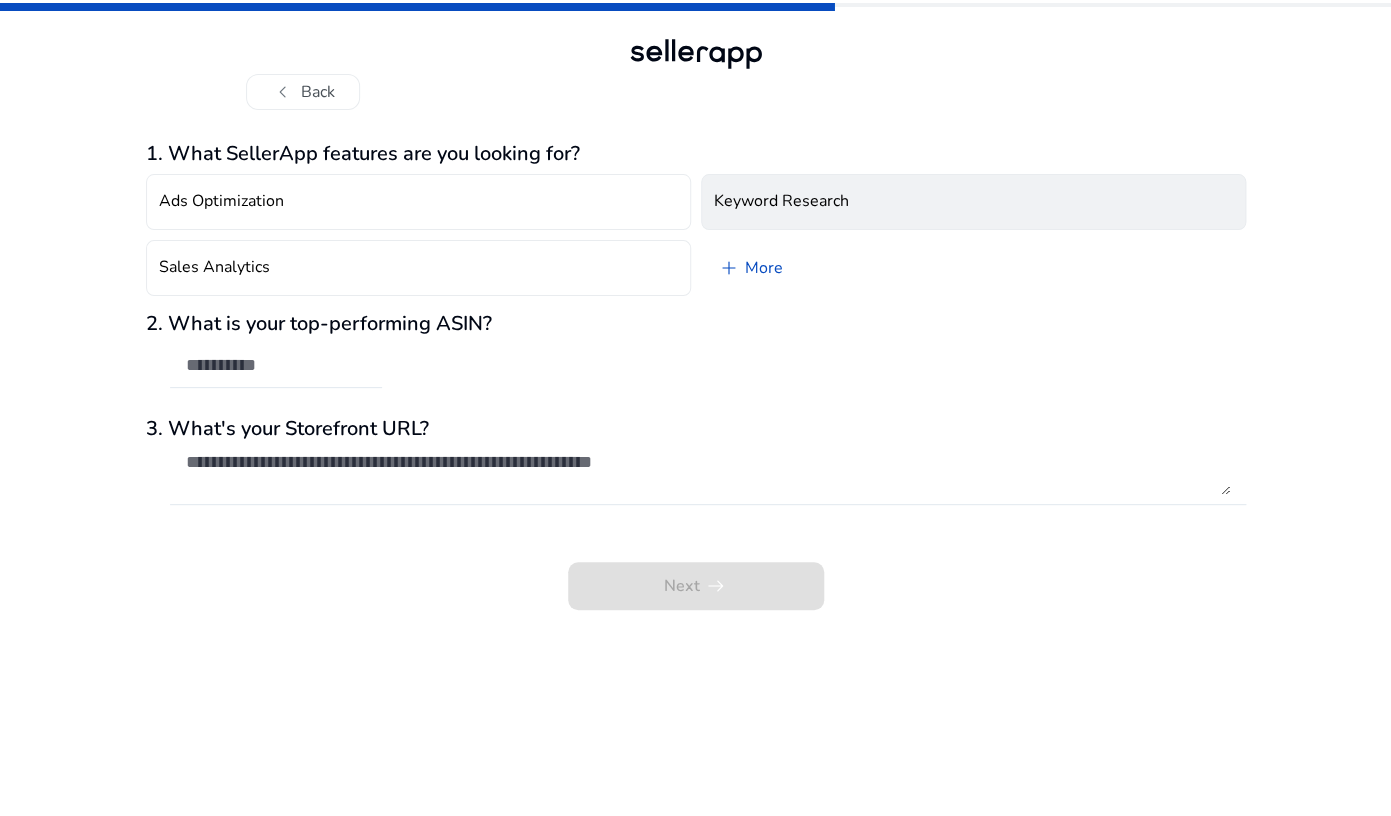 click on "Keyword Research" 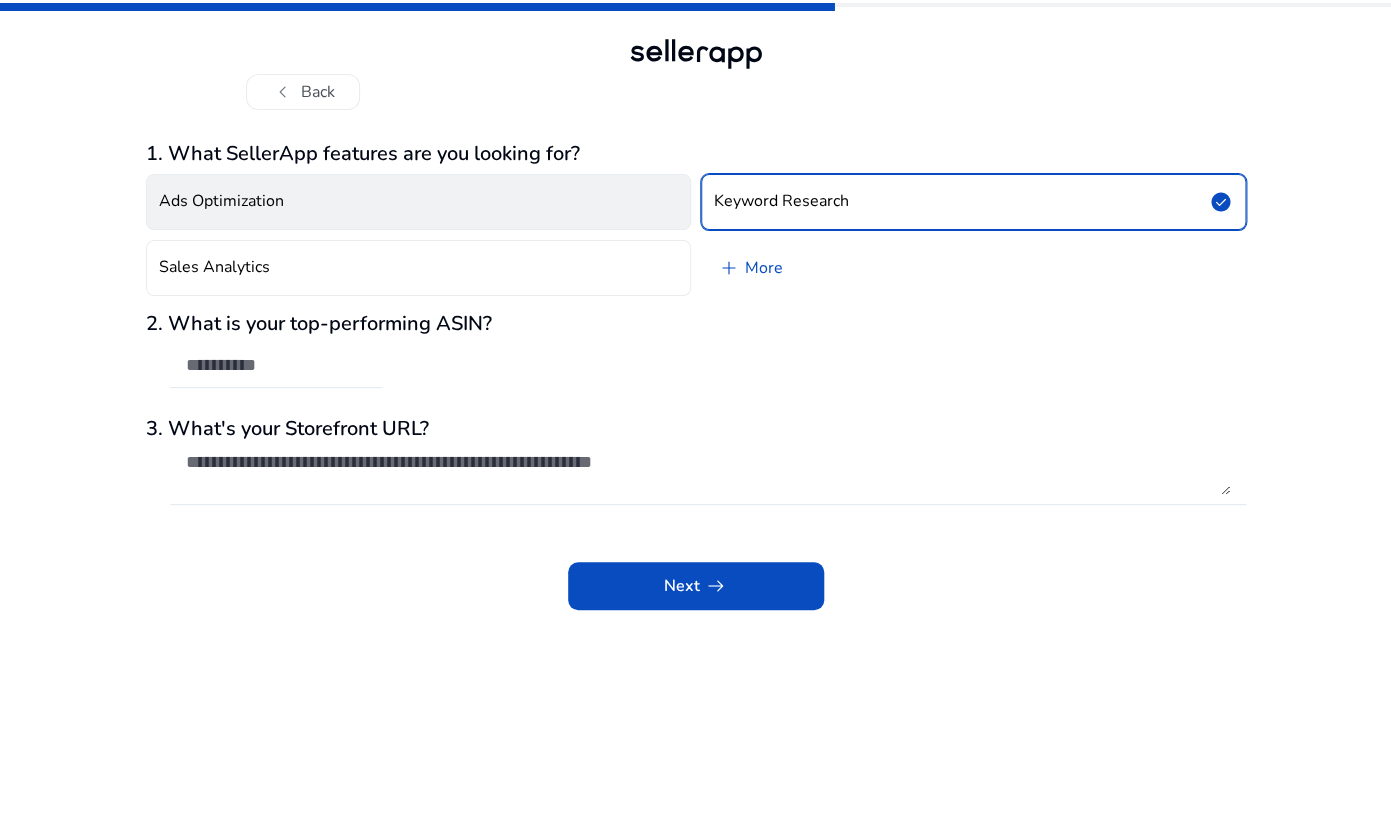 click on "Ads Optimization" 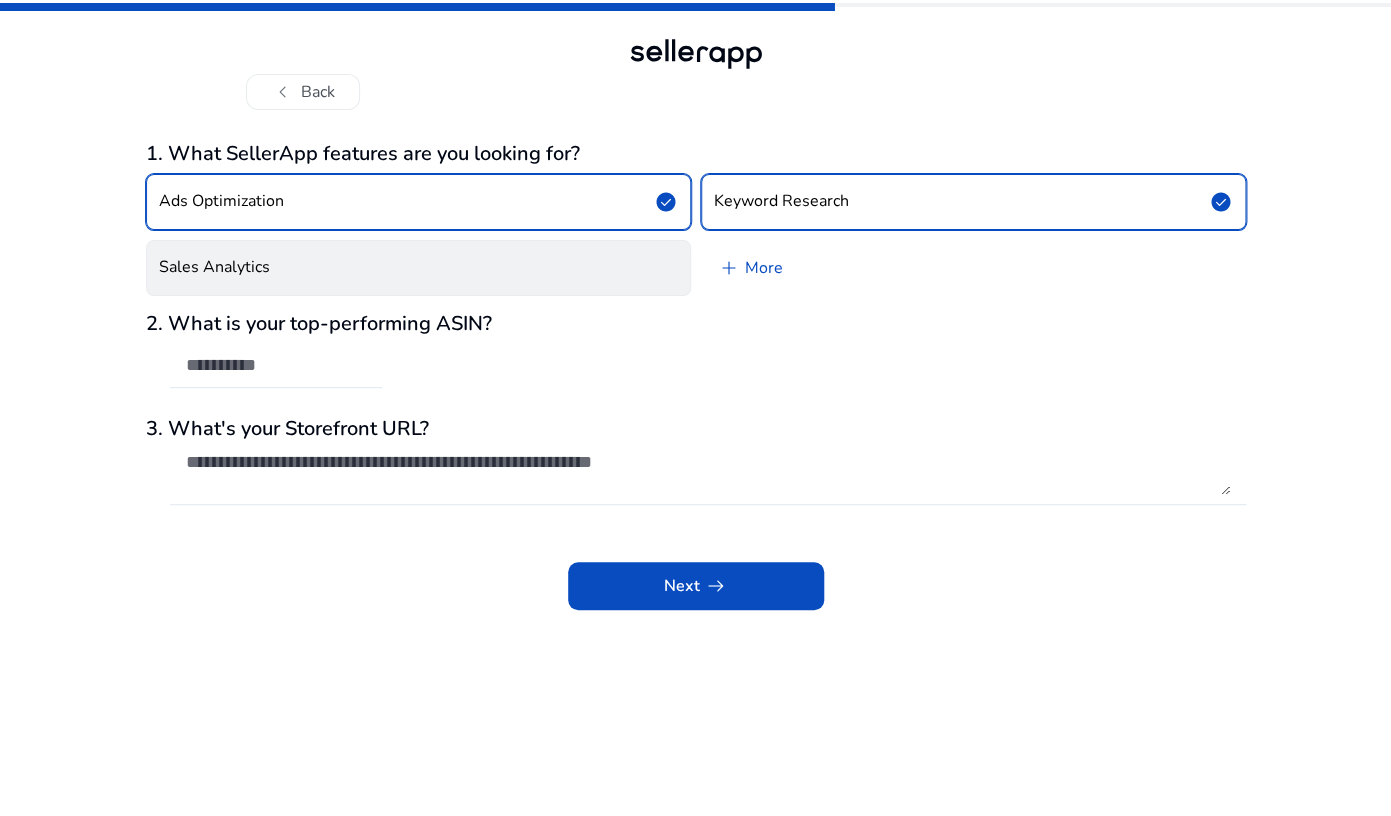click on "Sales Analytics" 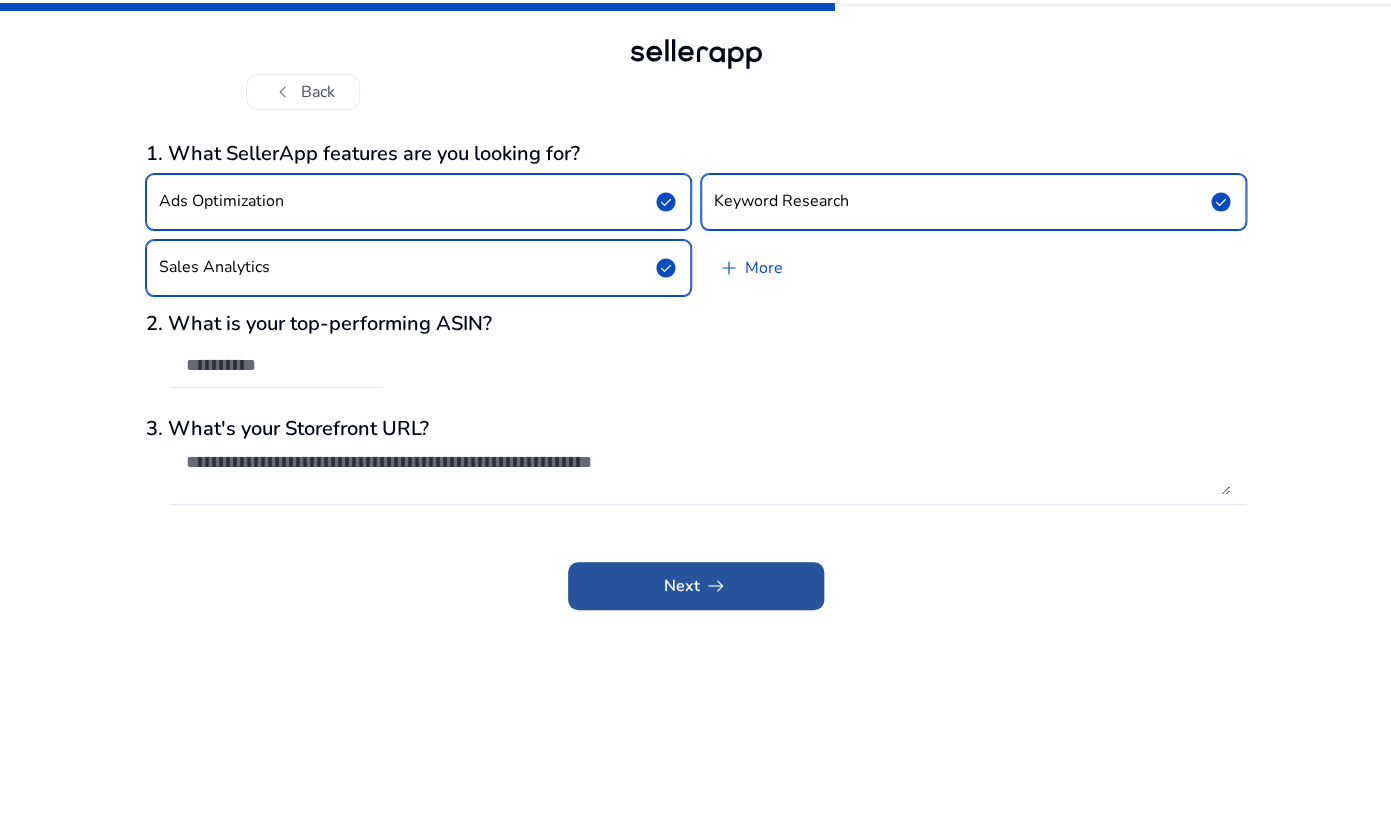 click on "arrow_right_alt" 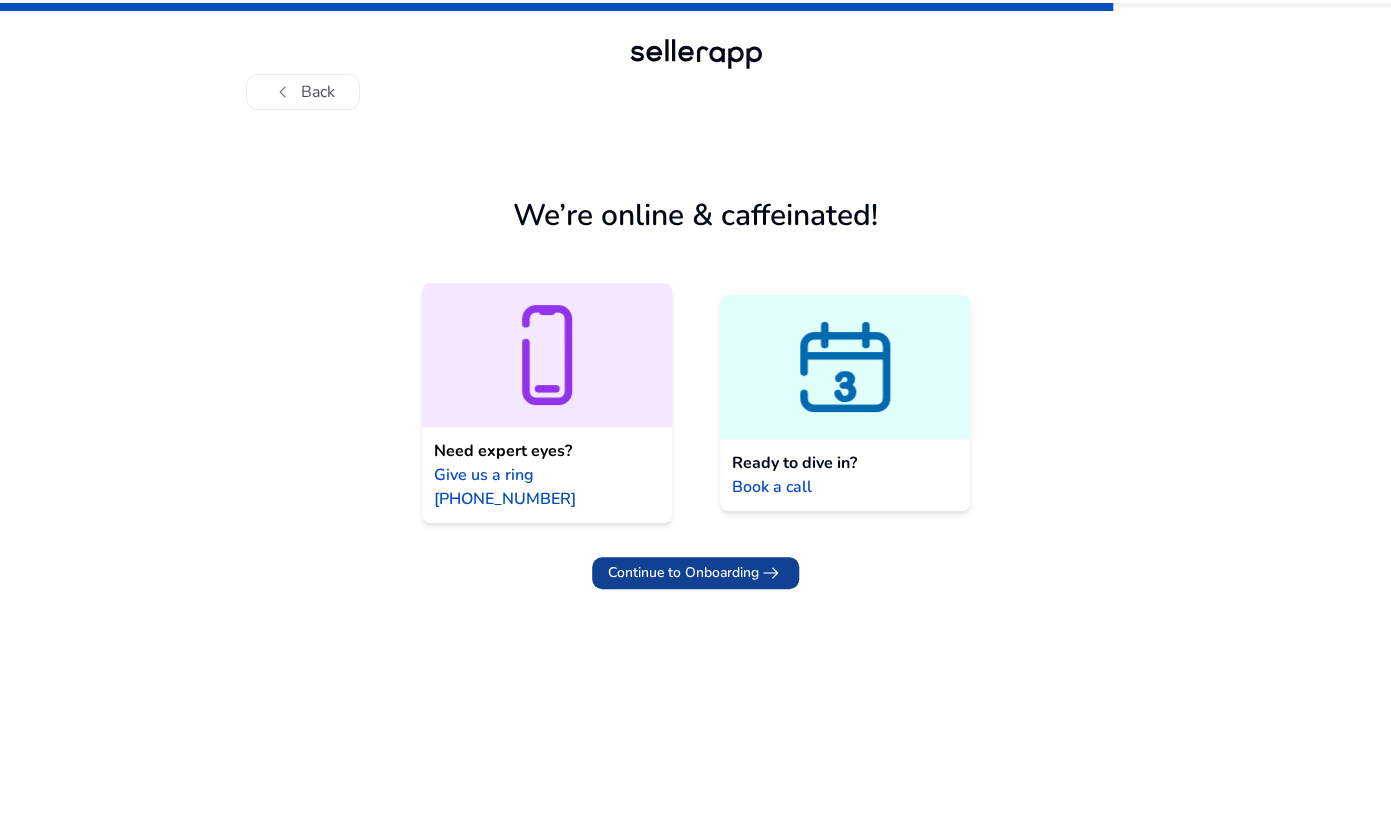 click on "Continue to Onboarding" 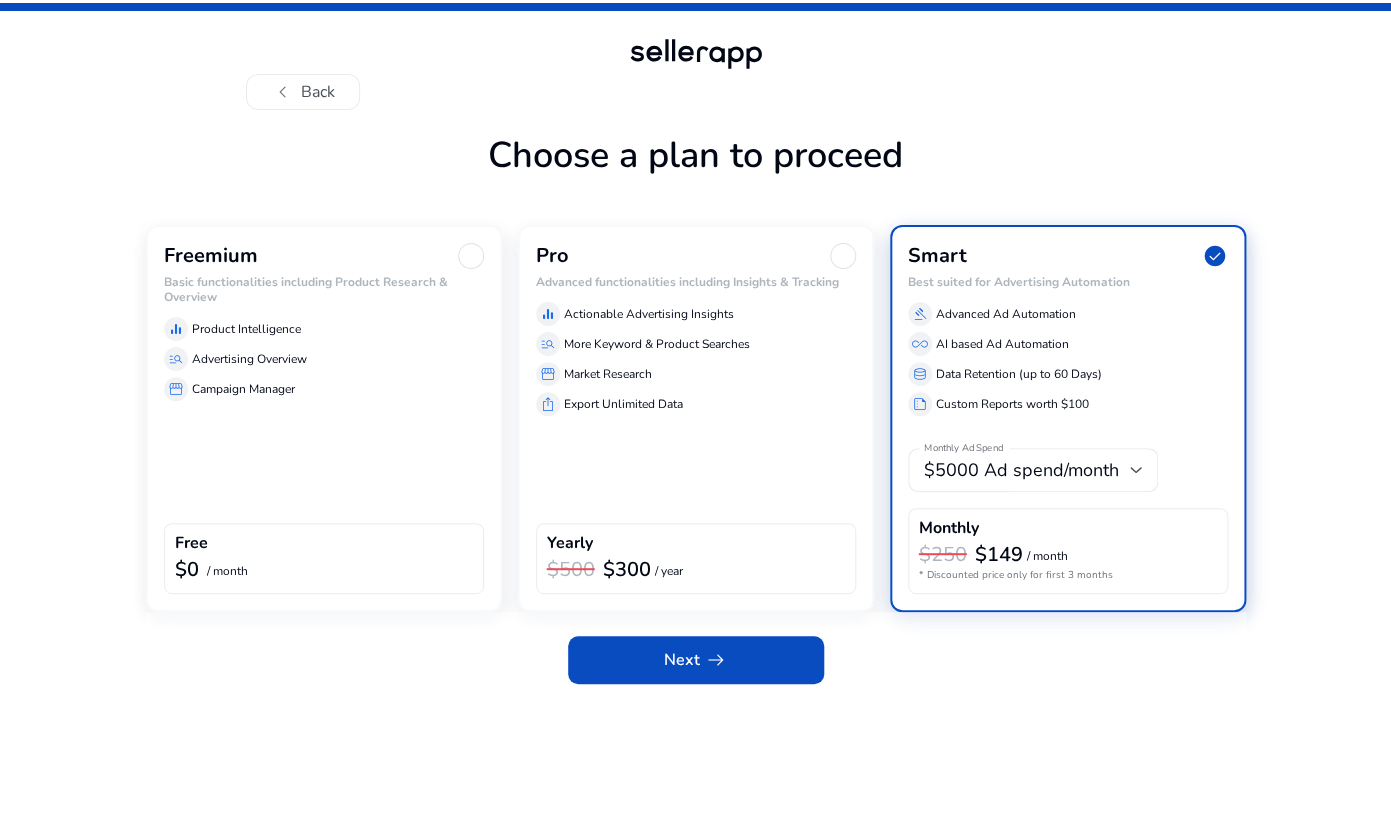 click on "Free  $0  / month" 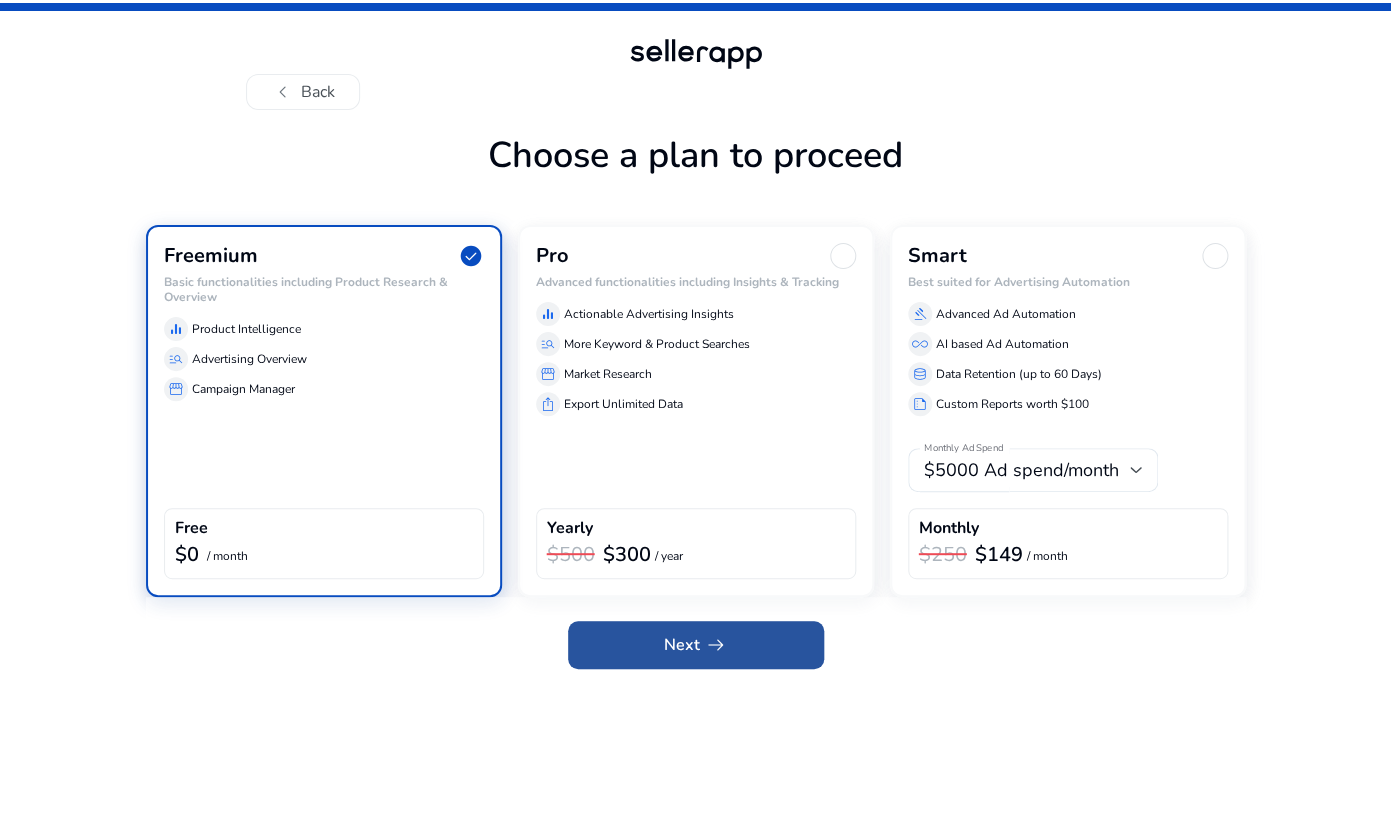 click 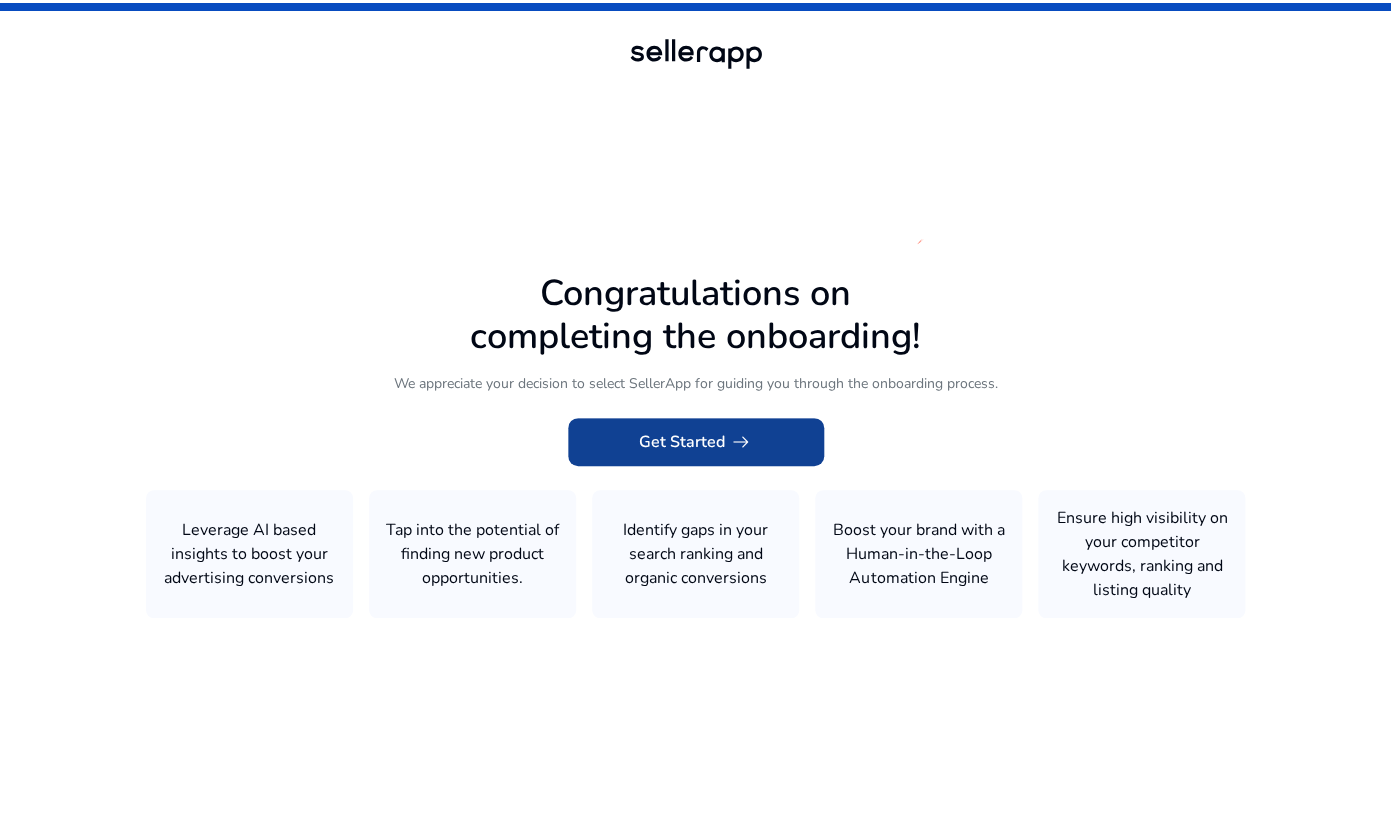 click 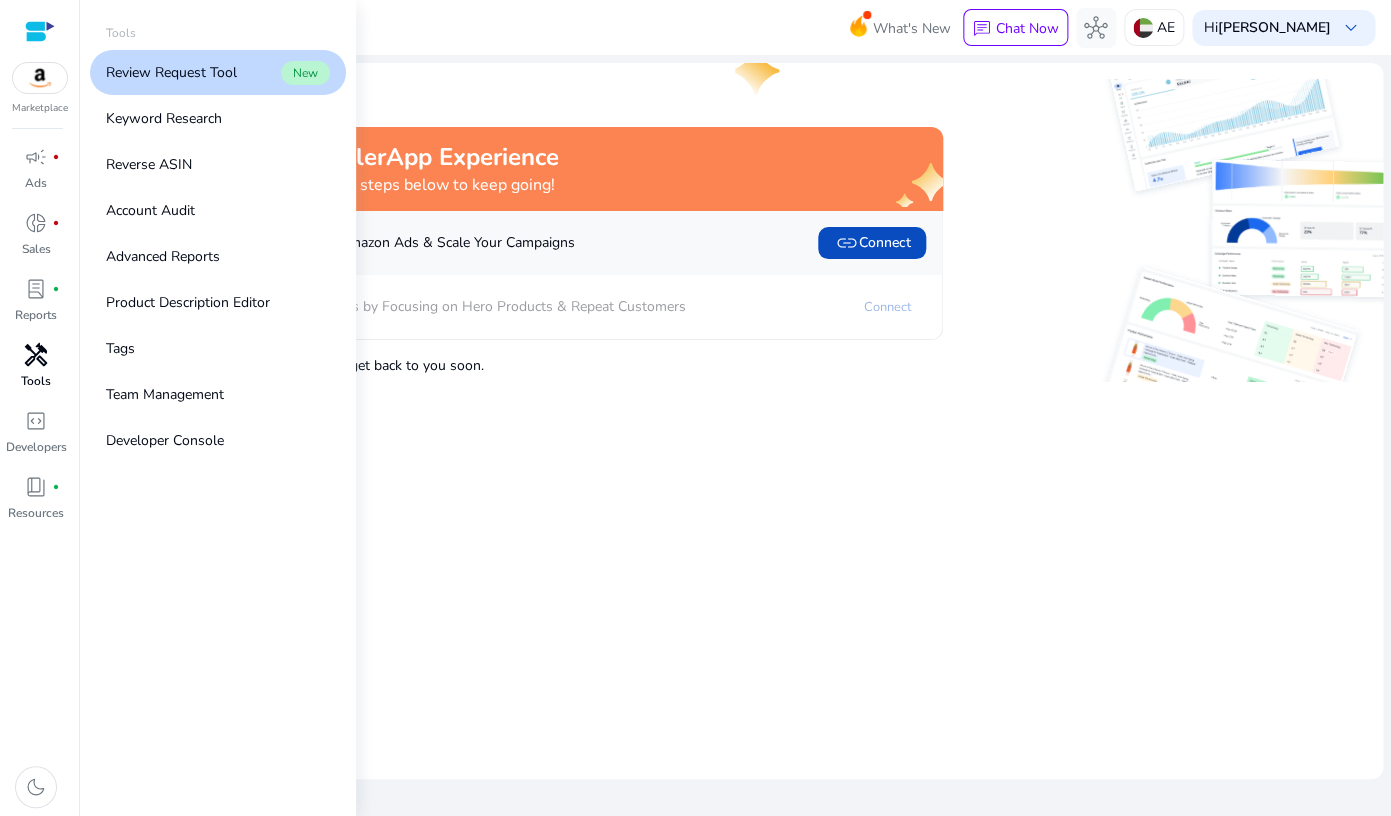 click on "handyman" at bounding box center [36, 355] 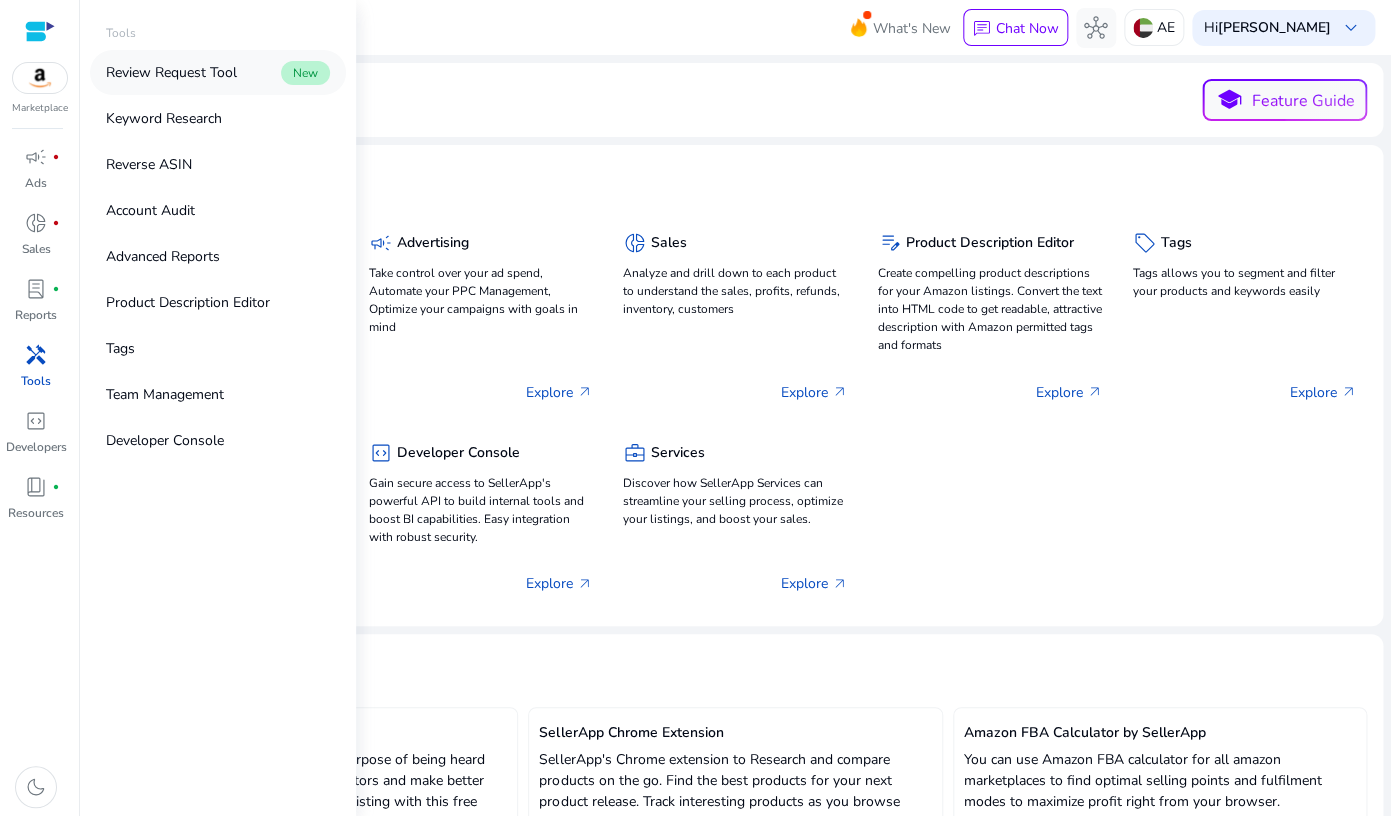 click on "Review Request Tool  New" at bounding box center [218, 72] 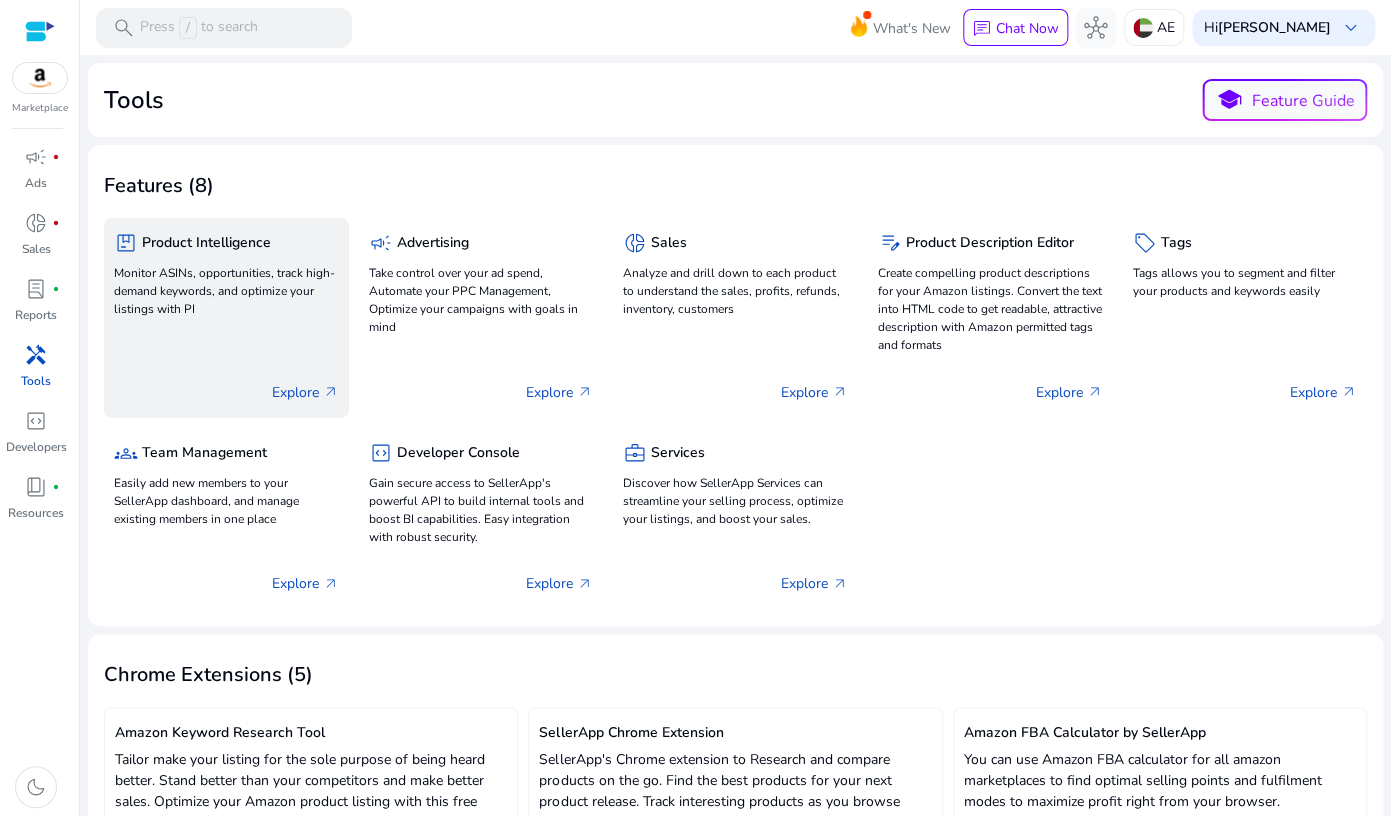 click on "package  Product Intelligence Monitor ASINs, opportunities, track high-demand keywords, and optimize your listings with PI  Explore   arrow_outward" 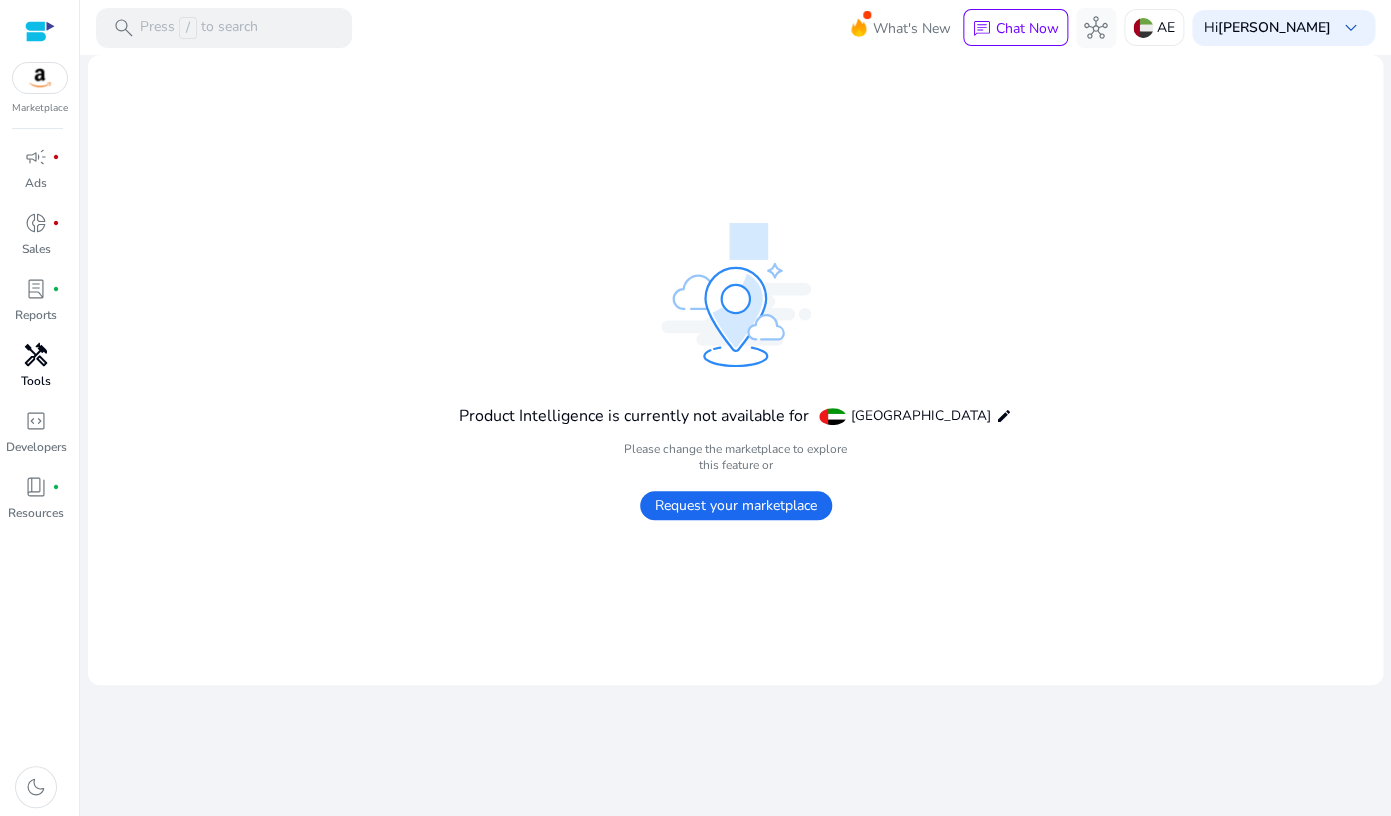 click on "Request your marketplace" 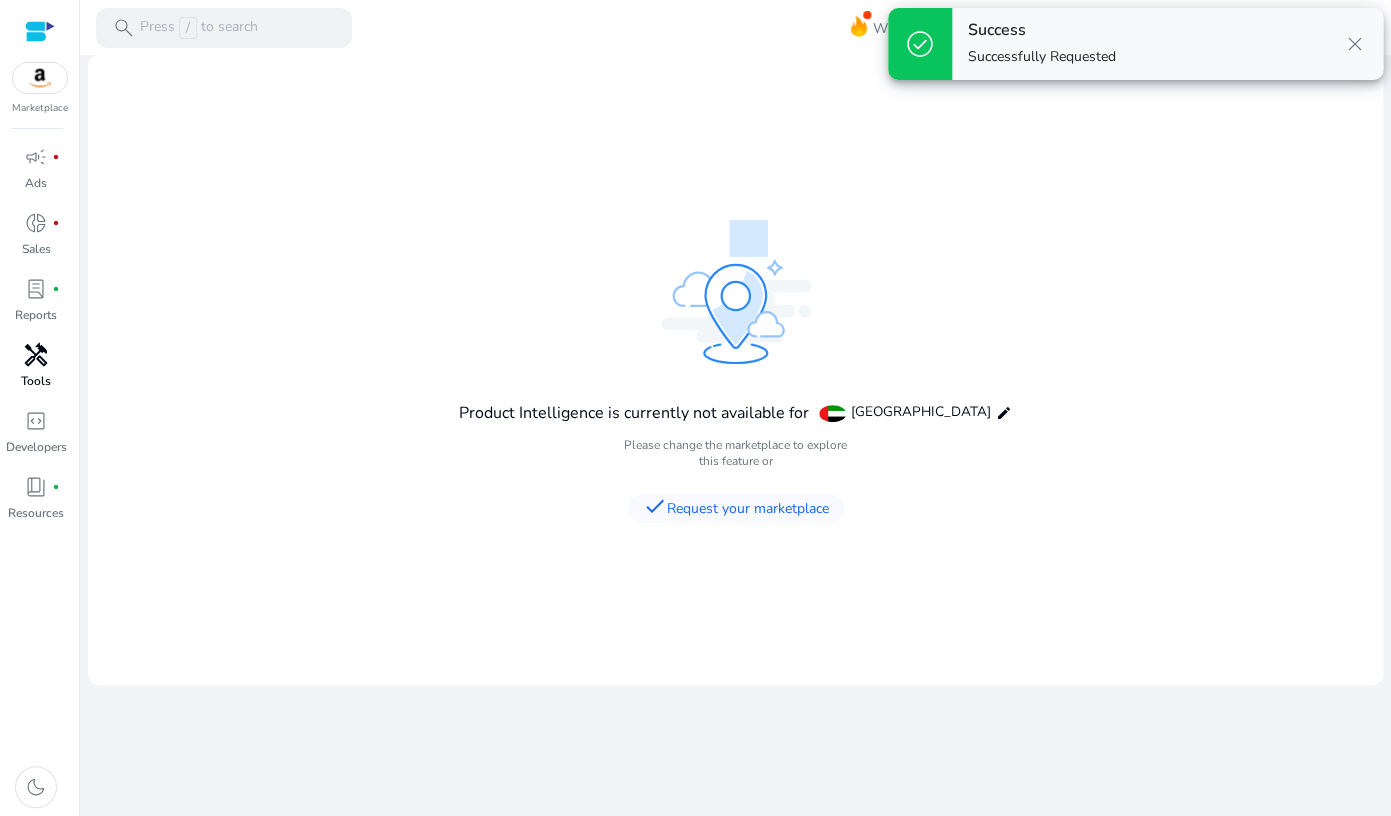 click on "close" at bounding box center (1355, 44) 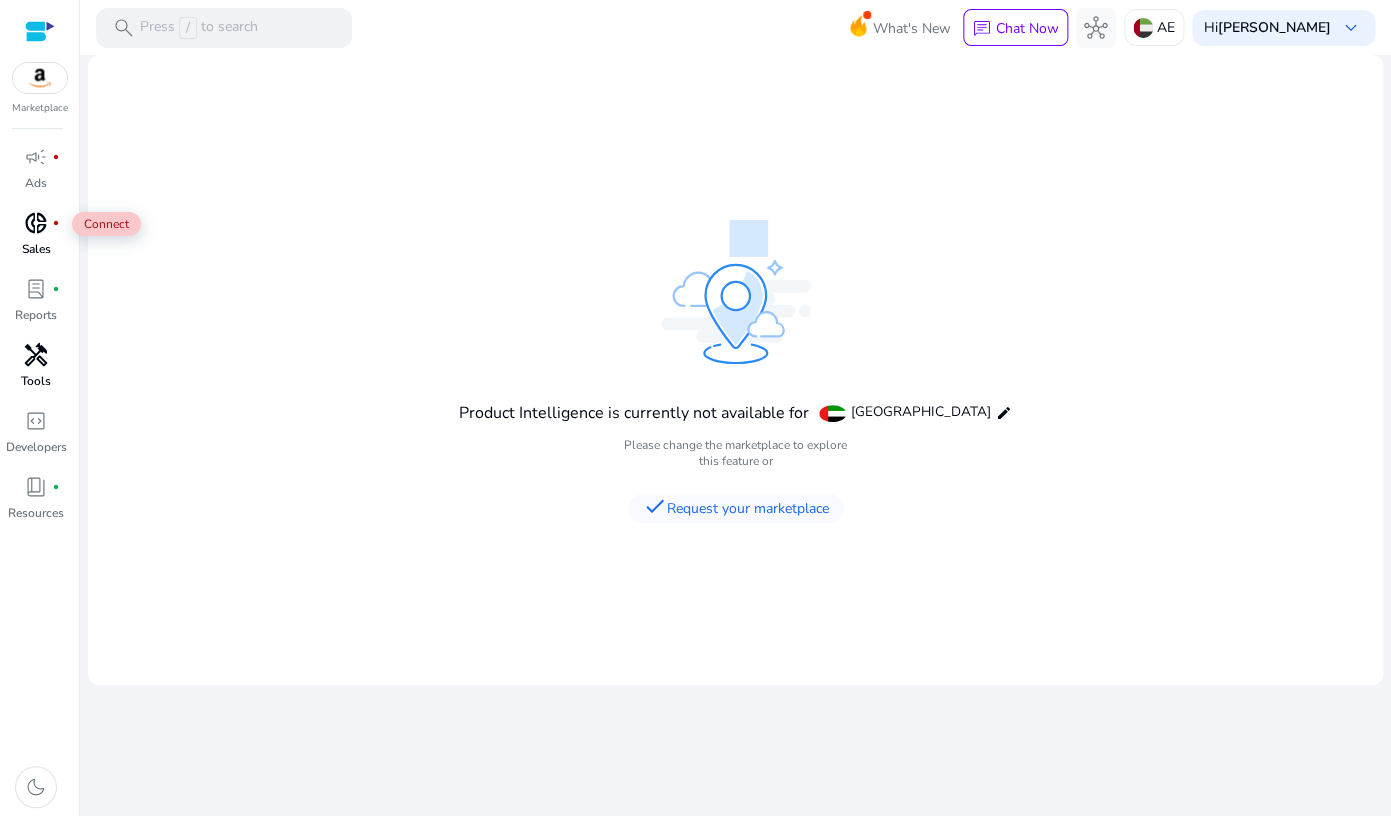 click on "donut_small" at bounding box center [36, 223] 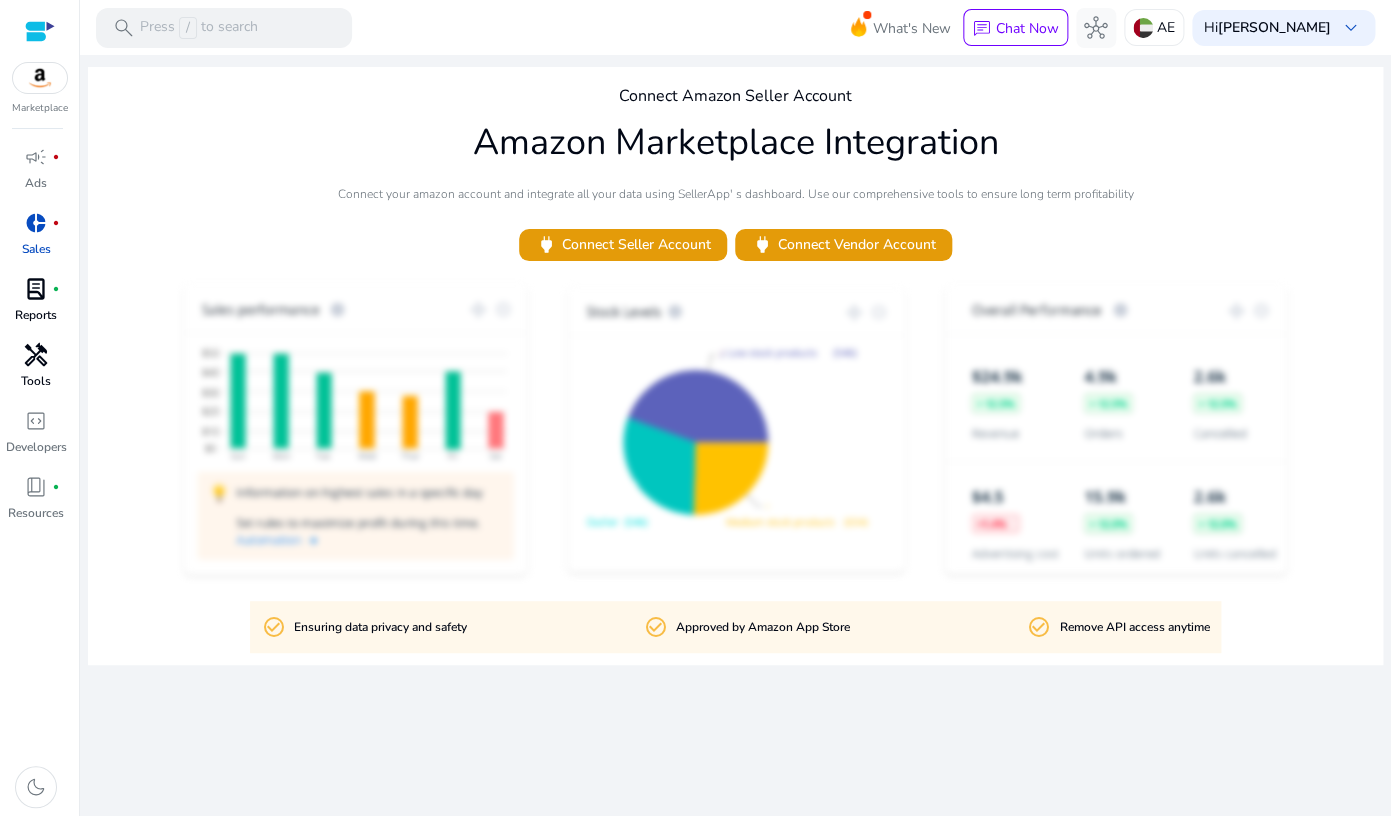 click on "Reports" at bounding box center [36, 315] 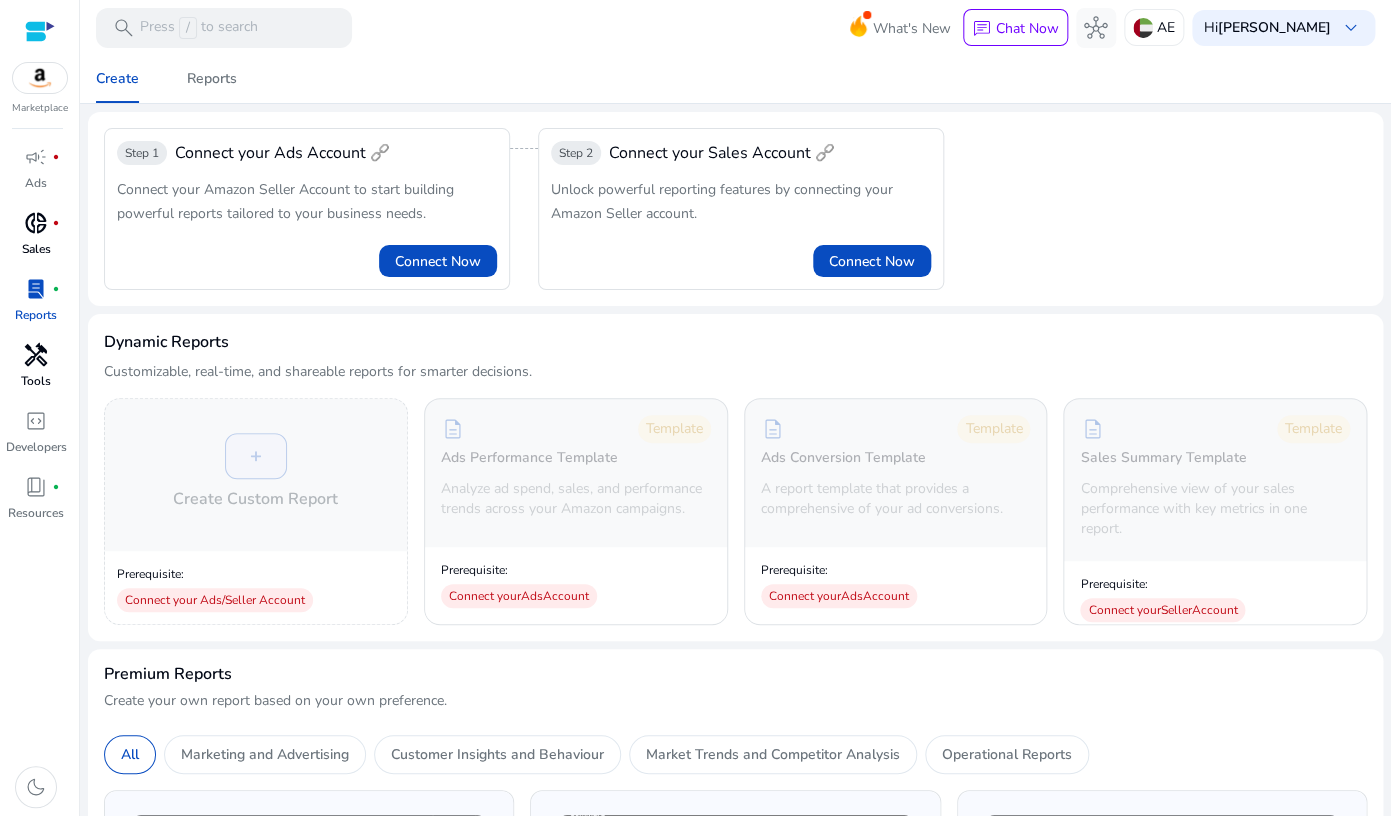 click on "handyman" at bounding box center (36, 355) 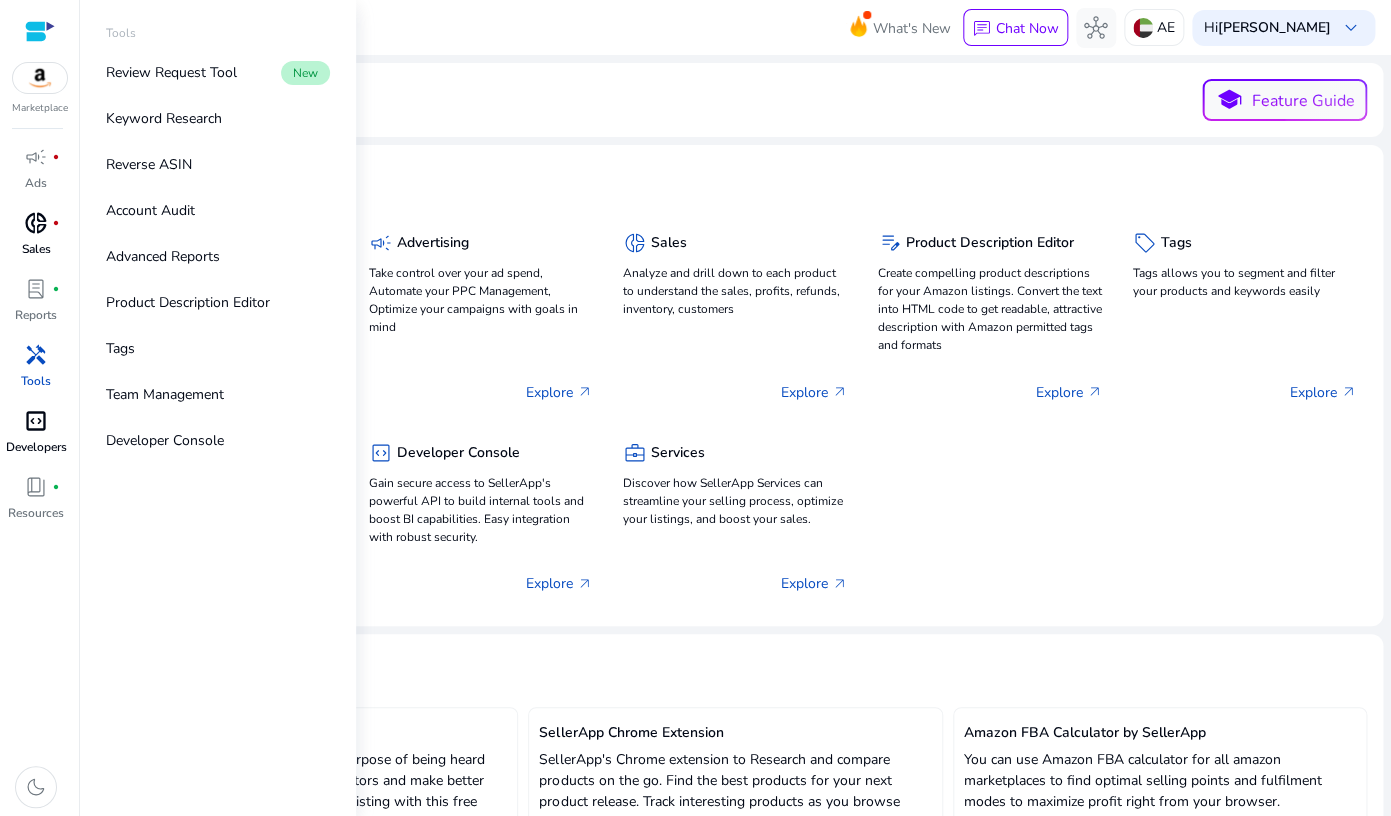 click on "code_blocks" at bounding box center (36, 421) 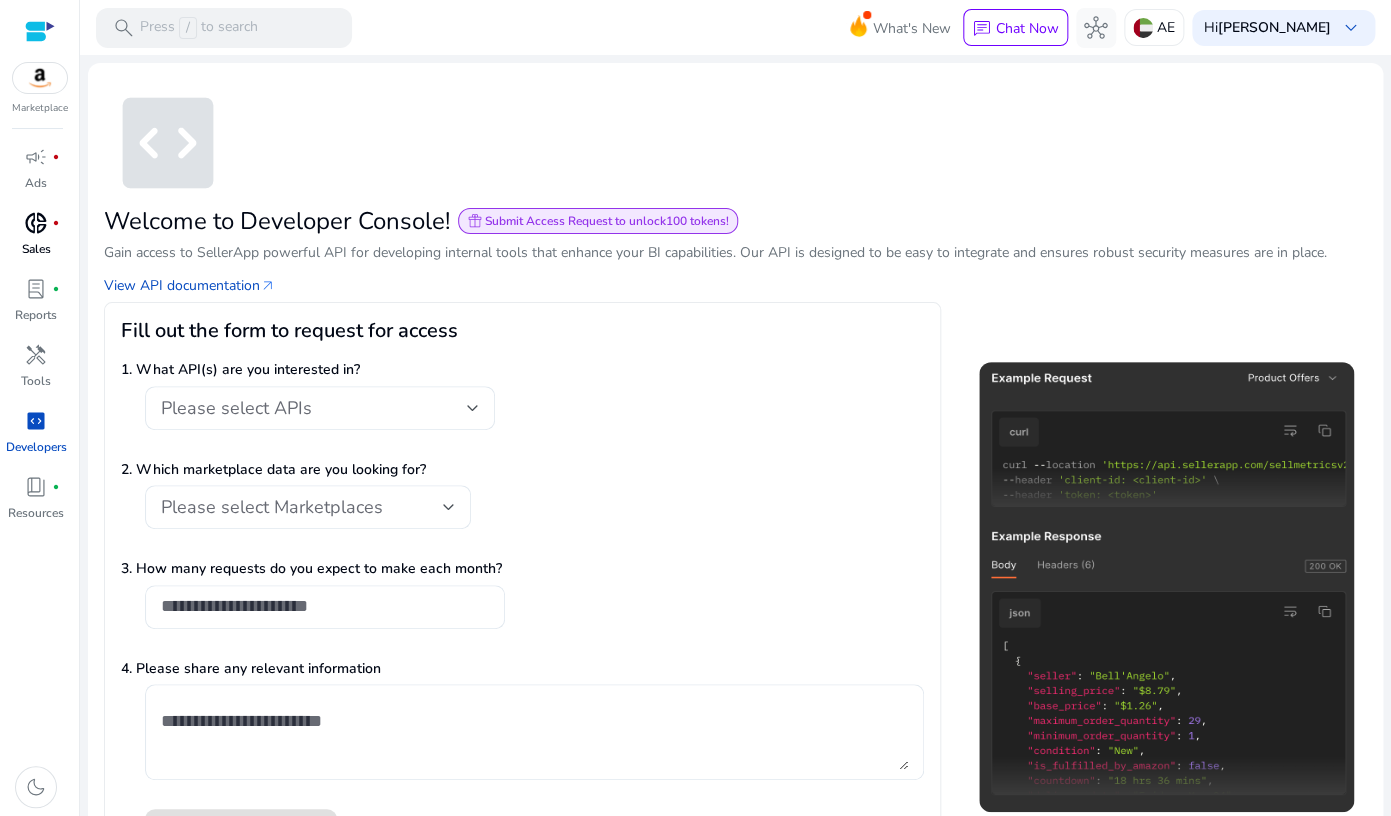 click on "handyman" at bounding box center (36, 355) 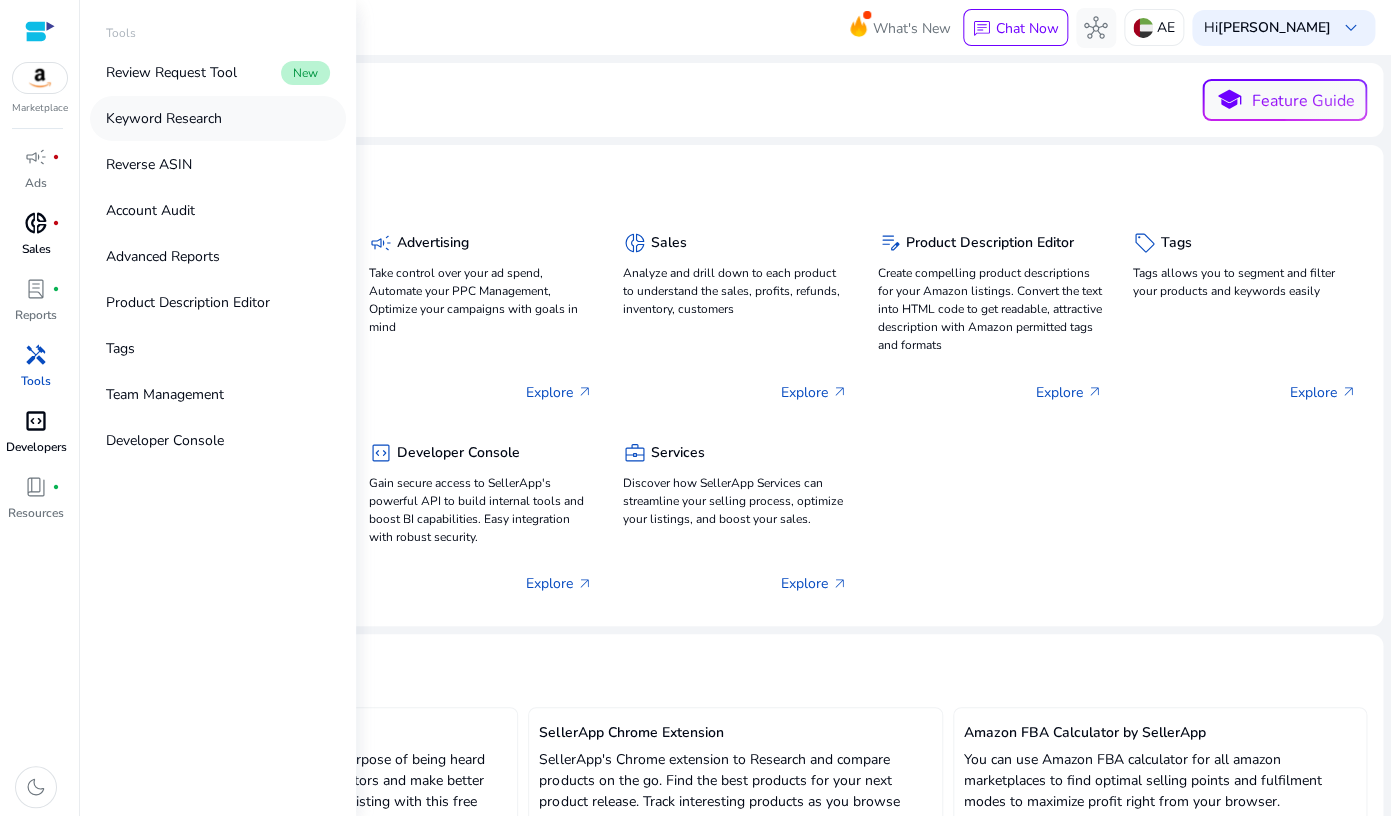 click on "Keyword Research" at bounding box center [218, 118] 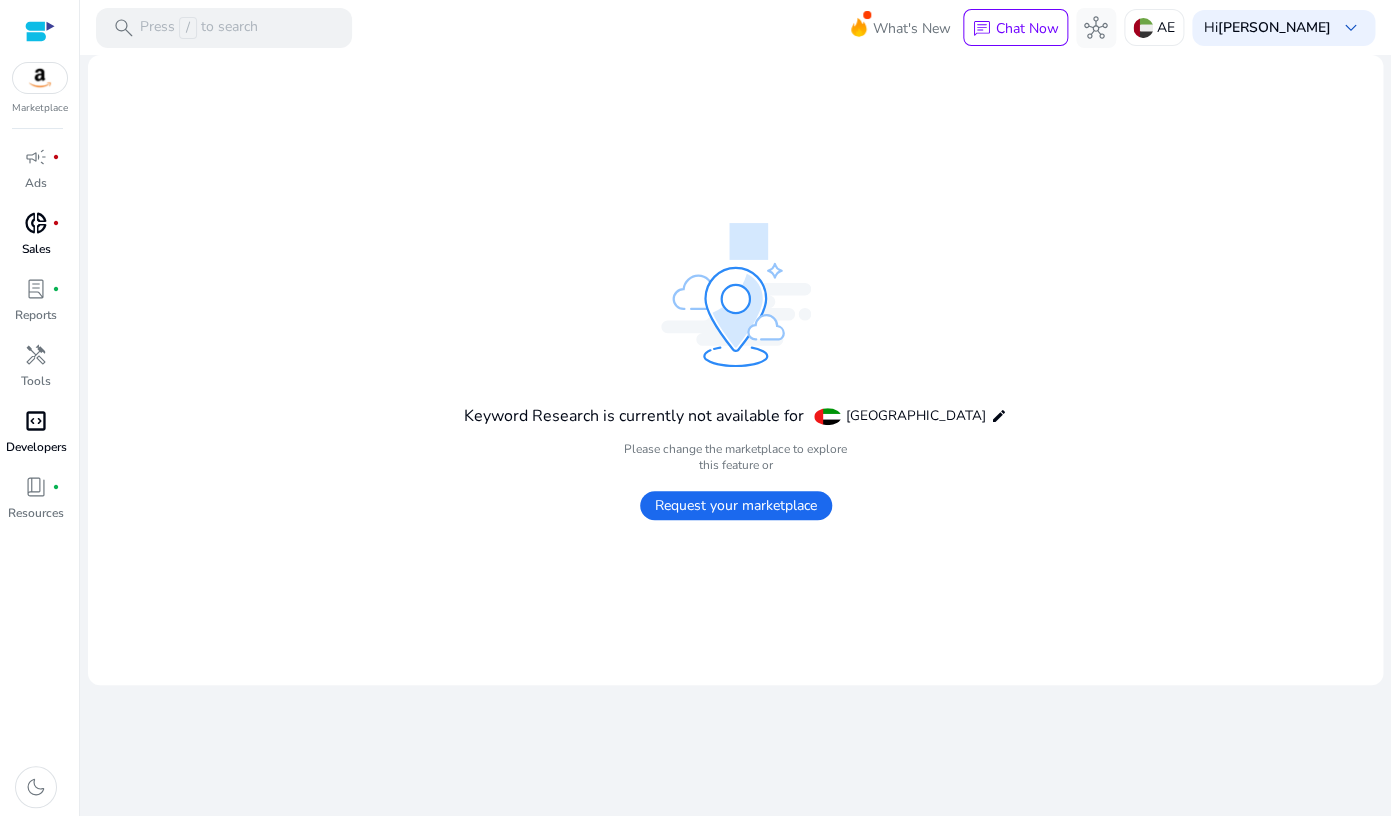 click on "Request your marketplace" 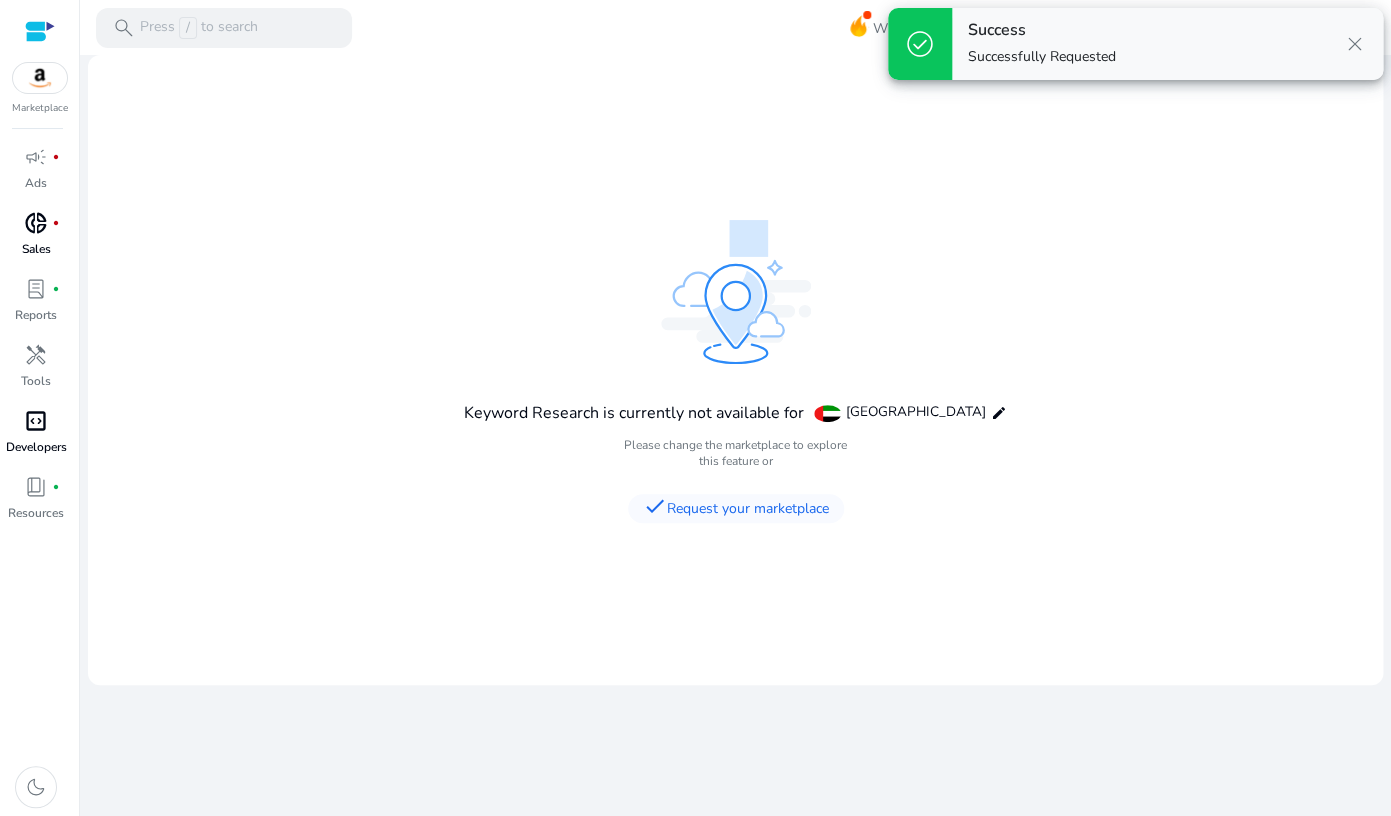 click on "close" at bounding box center (1355, 44) 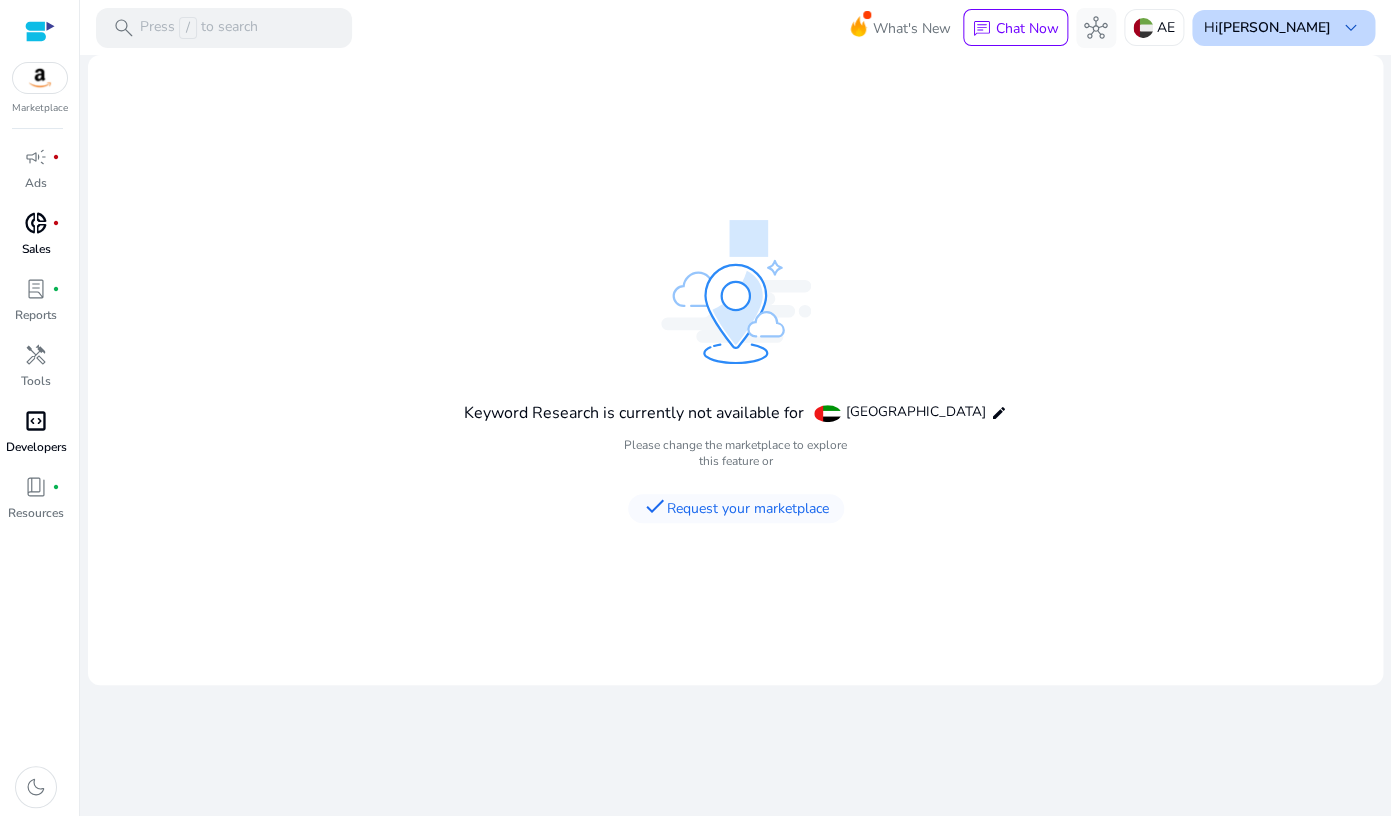 click on "[PERSON_NAME]" at bounding box center (1274, 27) 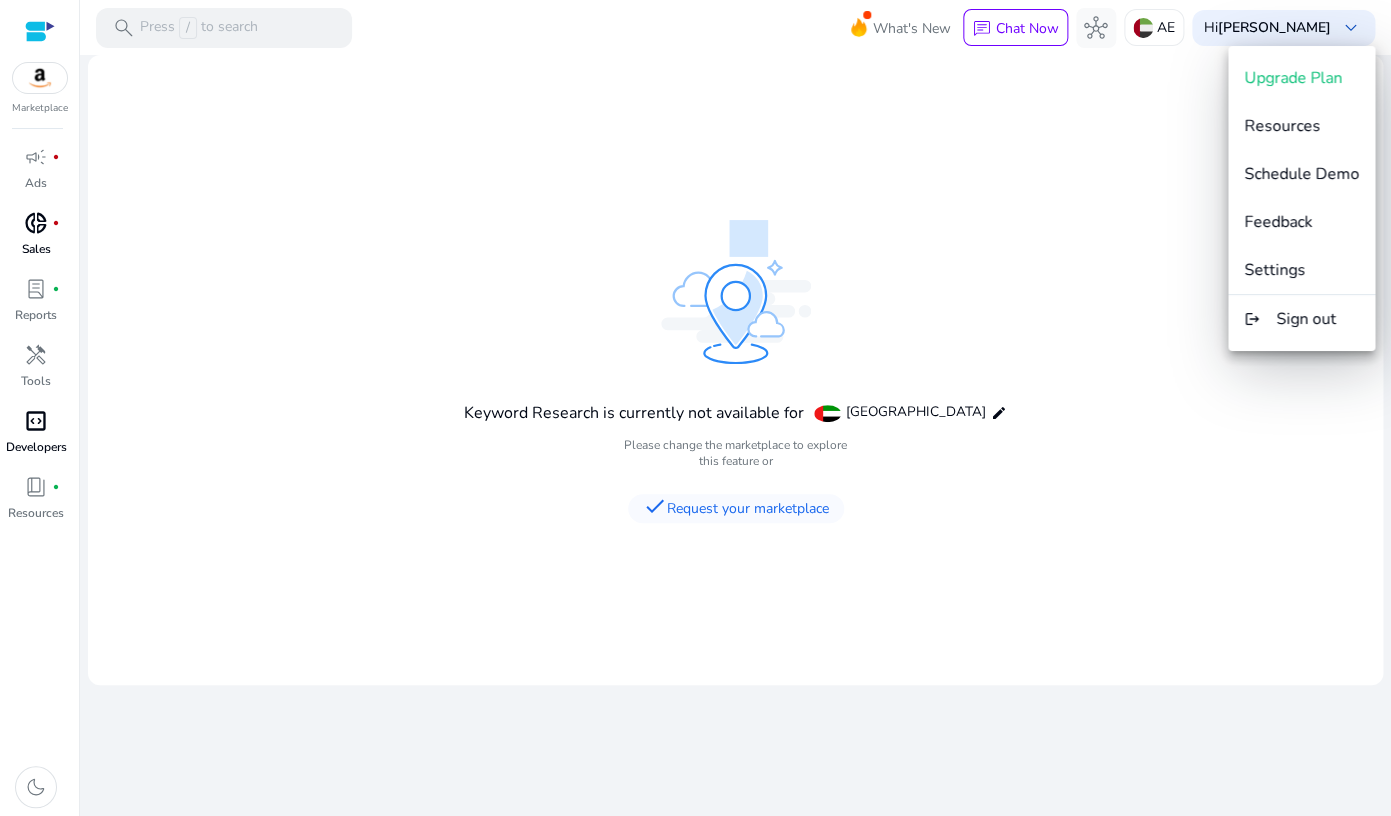 click at bounding box center (695, 408) 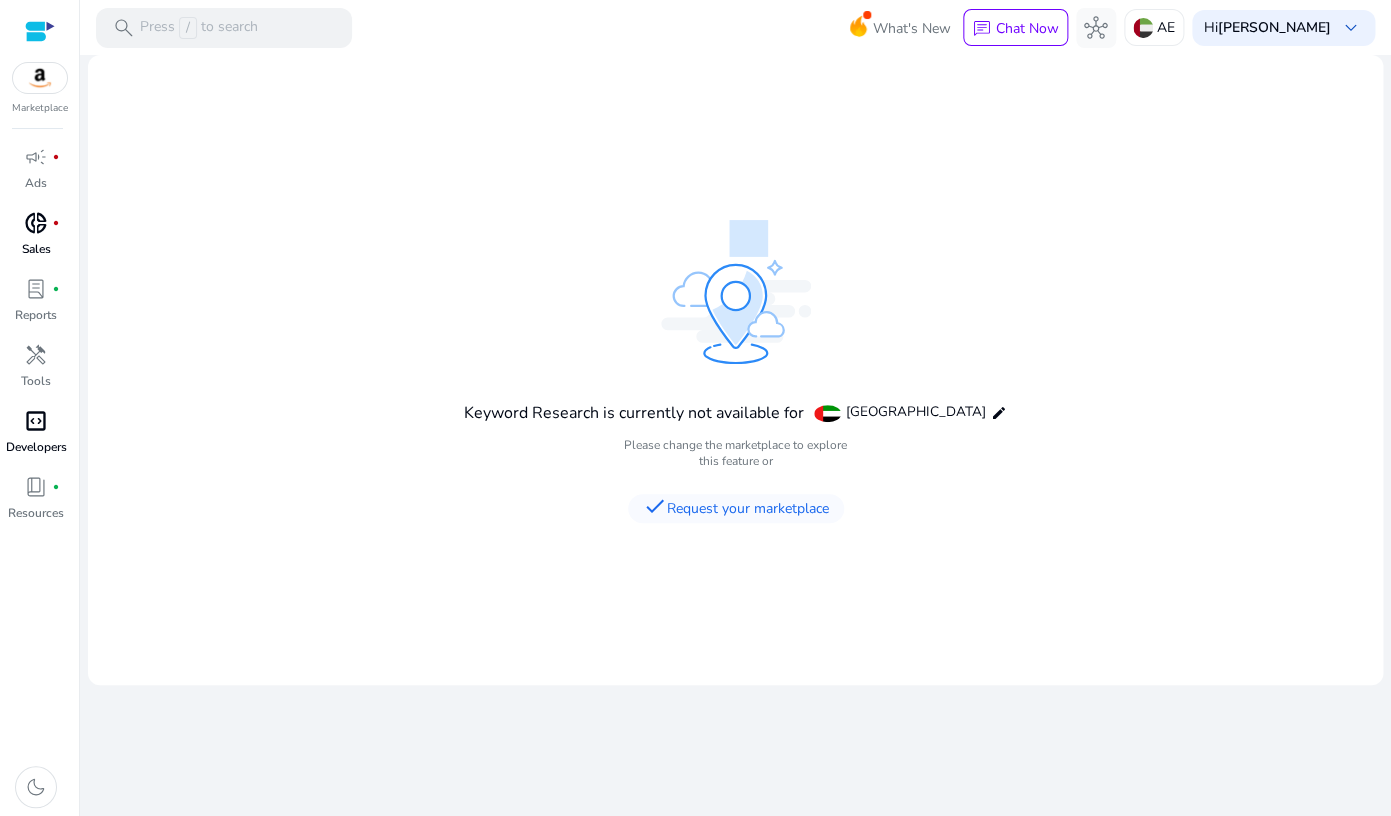 click on "handyman" at bounding box center [36, 355] 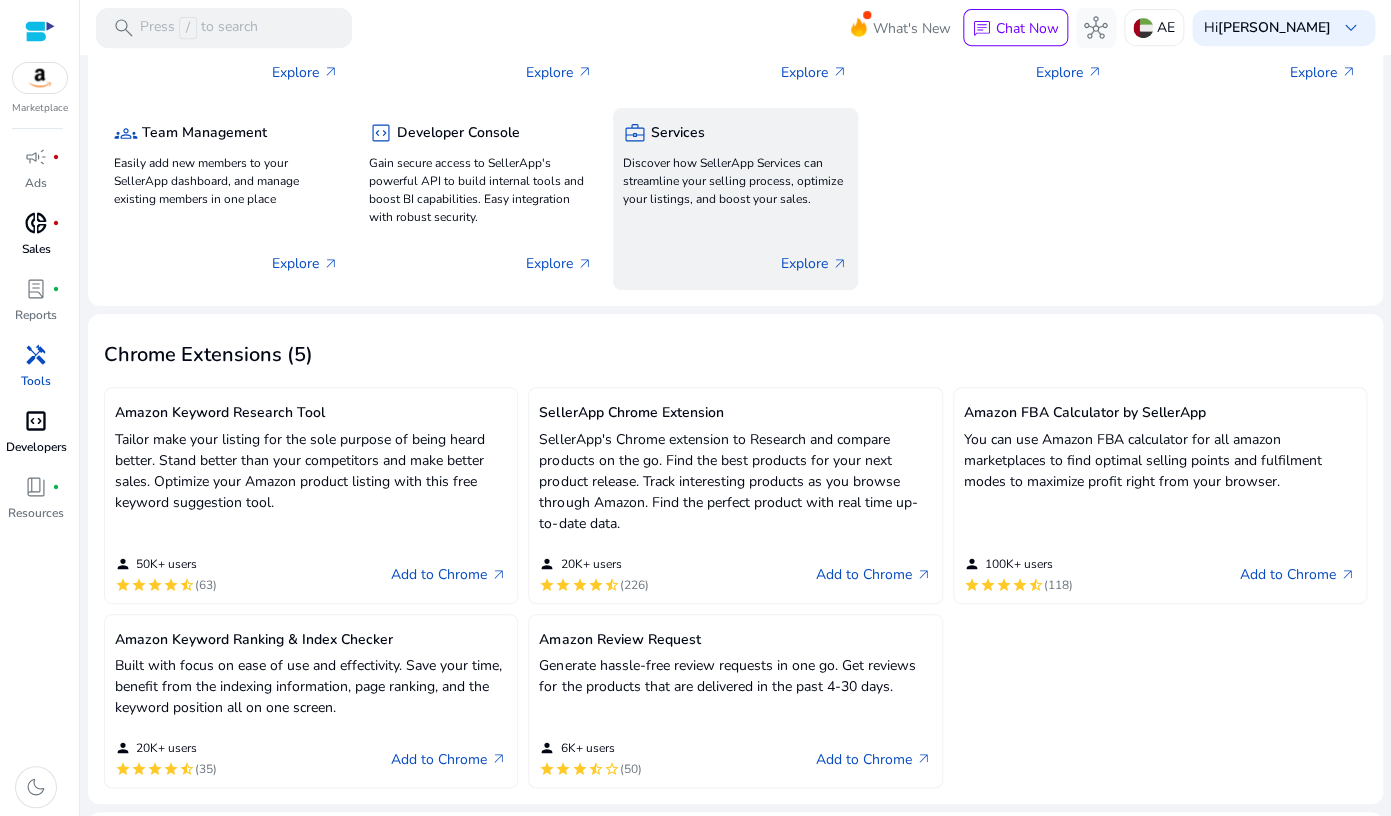 scroll, scrollTop: 0, scrollLeft: 0, axis: both 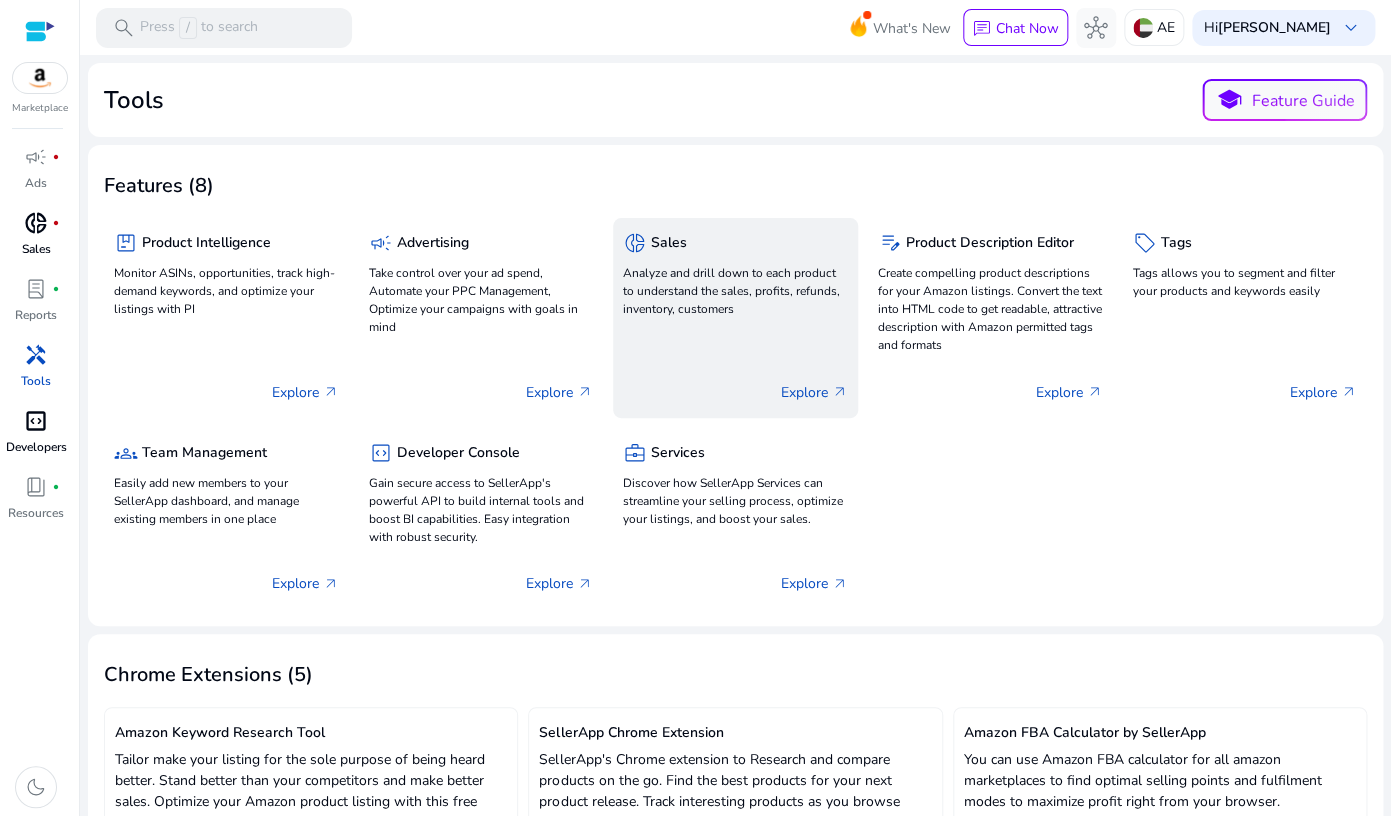 click on "Analyze and drill down to each product to understand the sales, profits, refunds, inventory, customers" 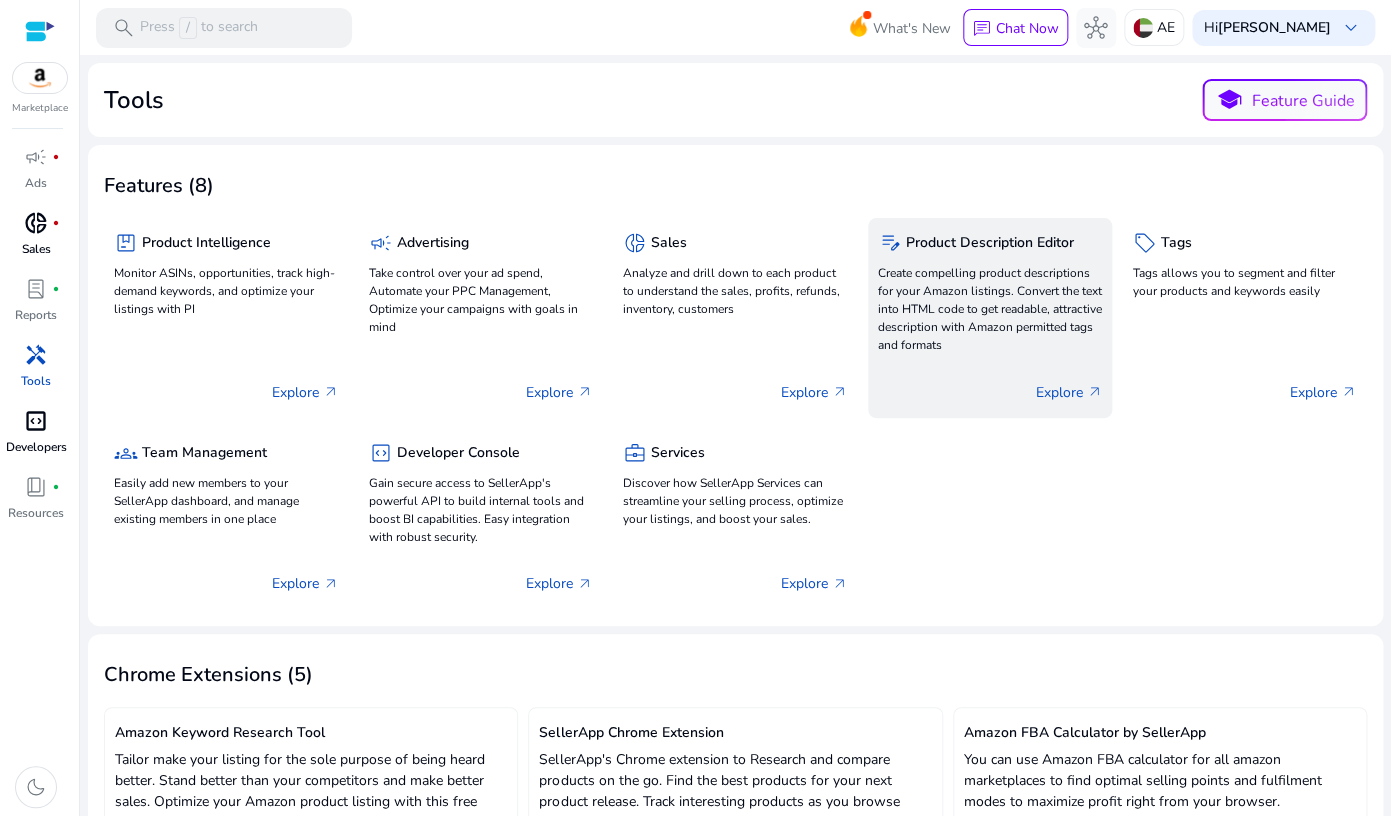 click on "Create compelling product descriptions for your Amazon listings. Convert the text into HTML code to get readable, attractive description with Amazon permitted tags and formats" 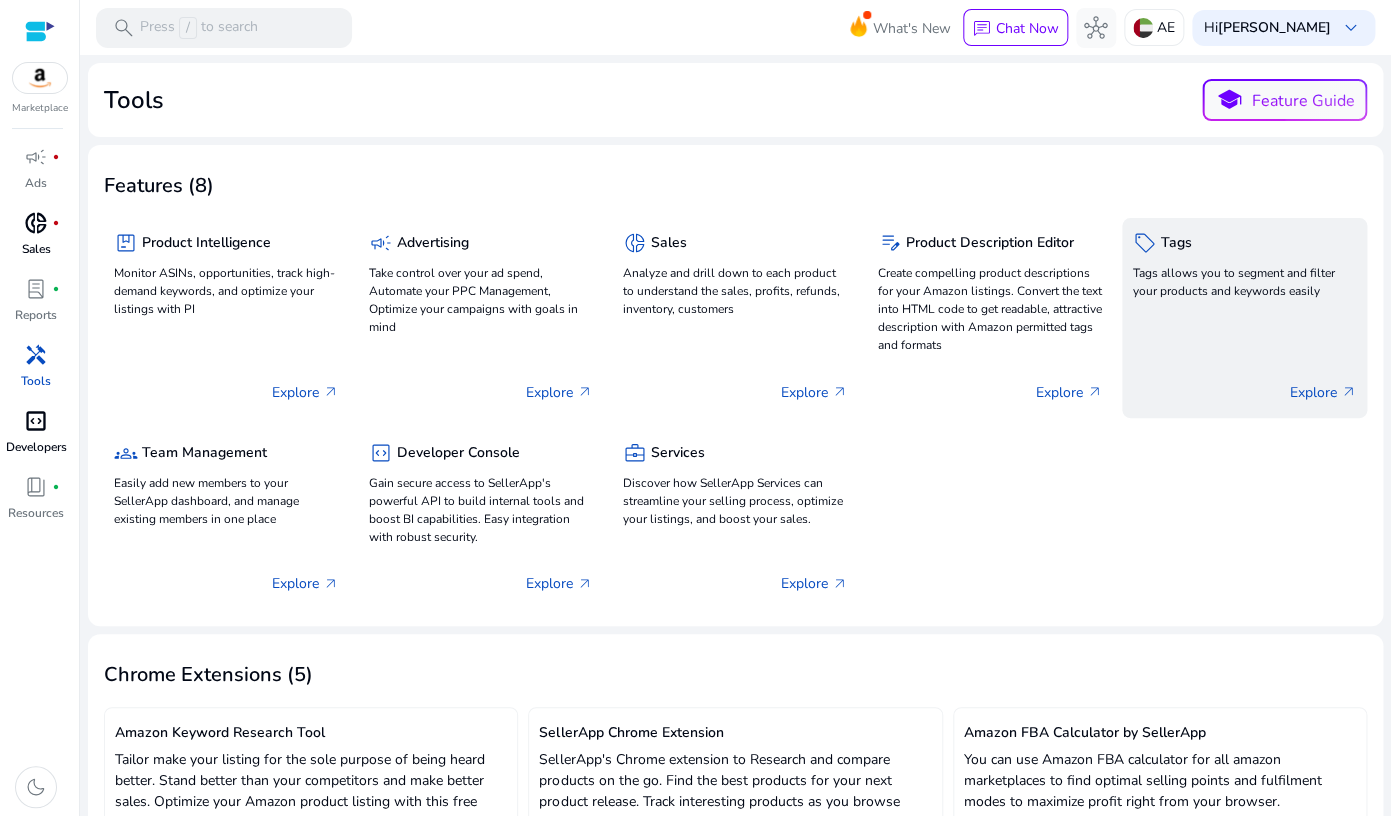 click on "Tags allows you to segment and filter your products and keywords easily" 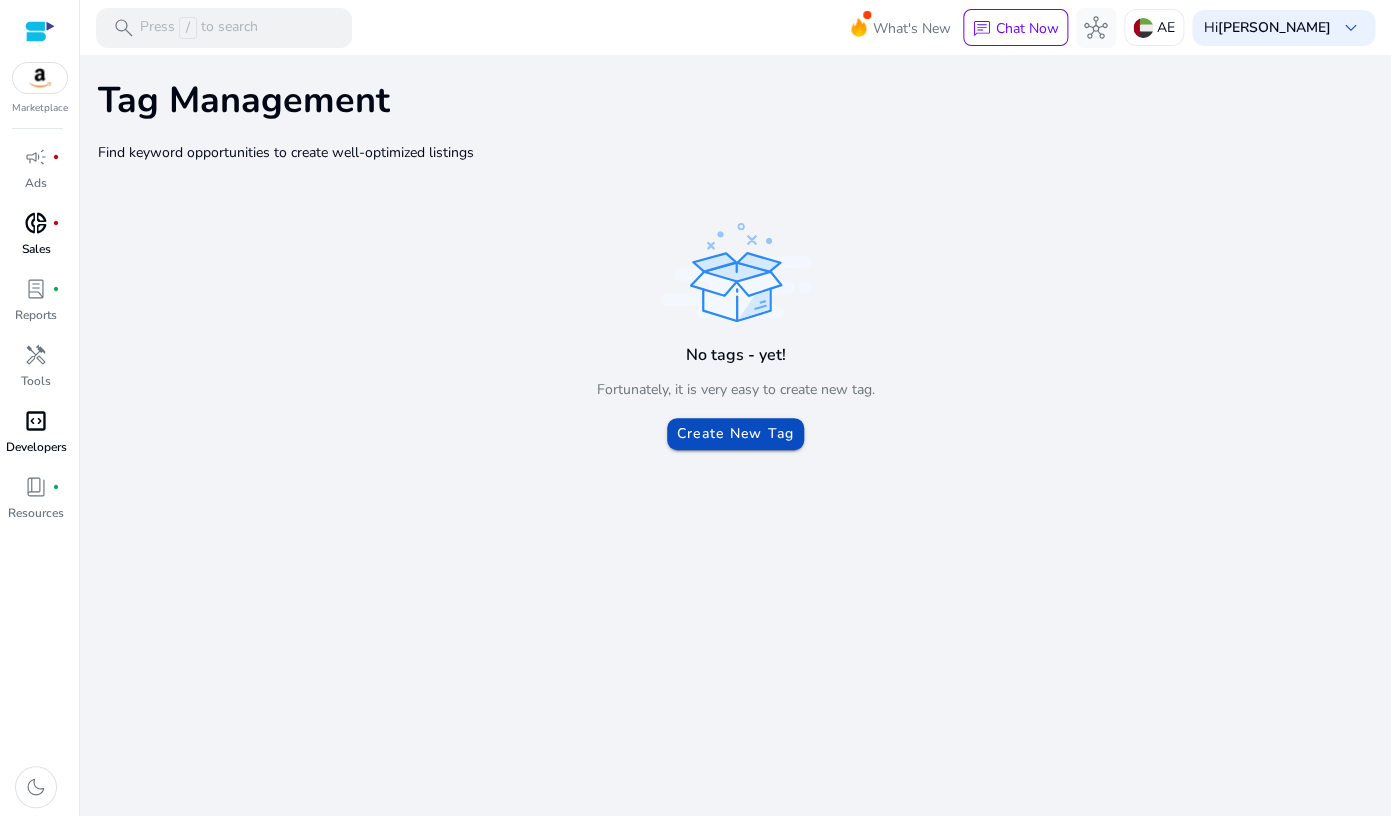 click on "Developers" at bounding box center (36, 447) 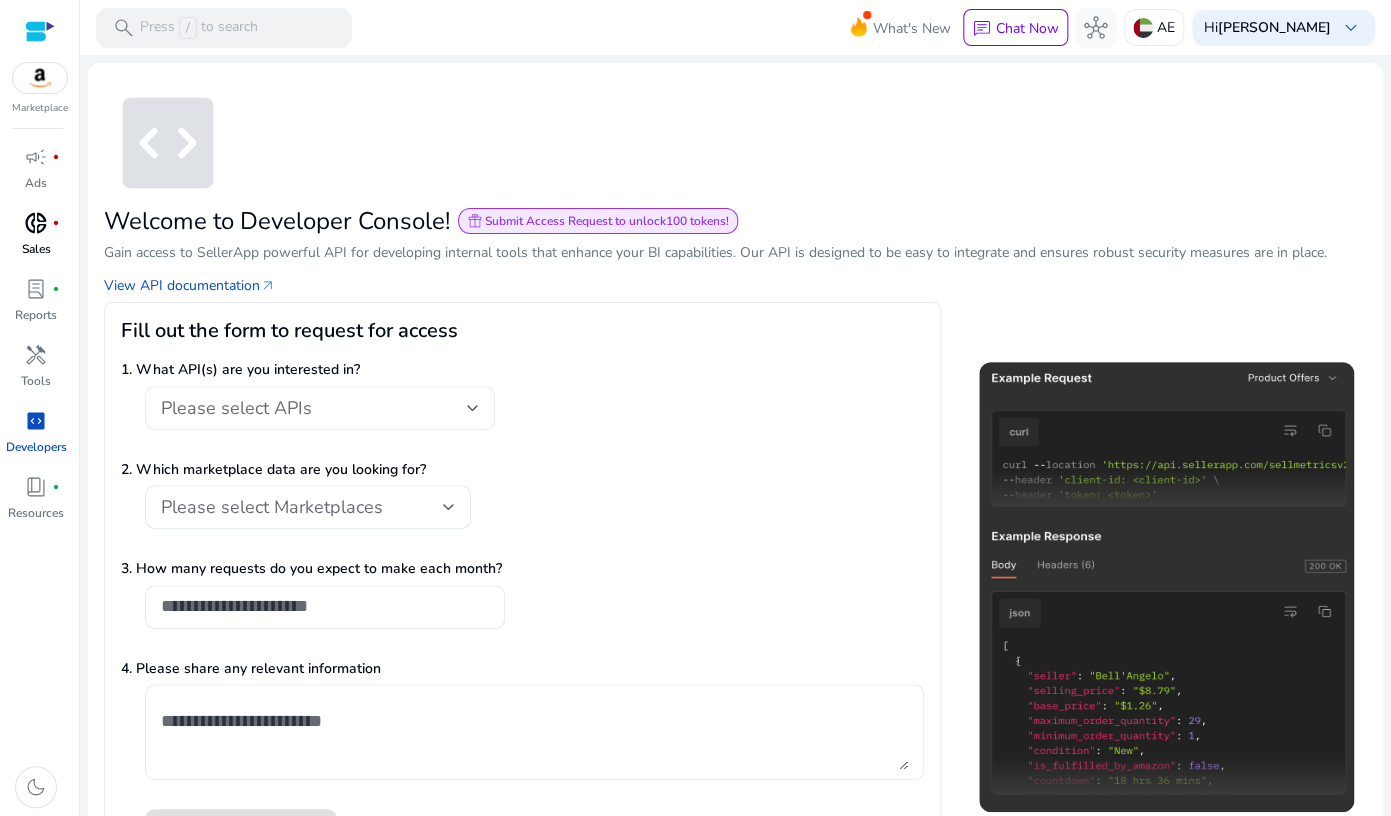 click on "Please select APIs" at bounding box center [314, 408] 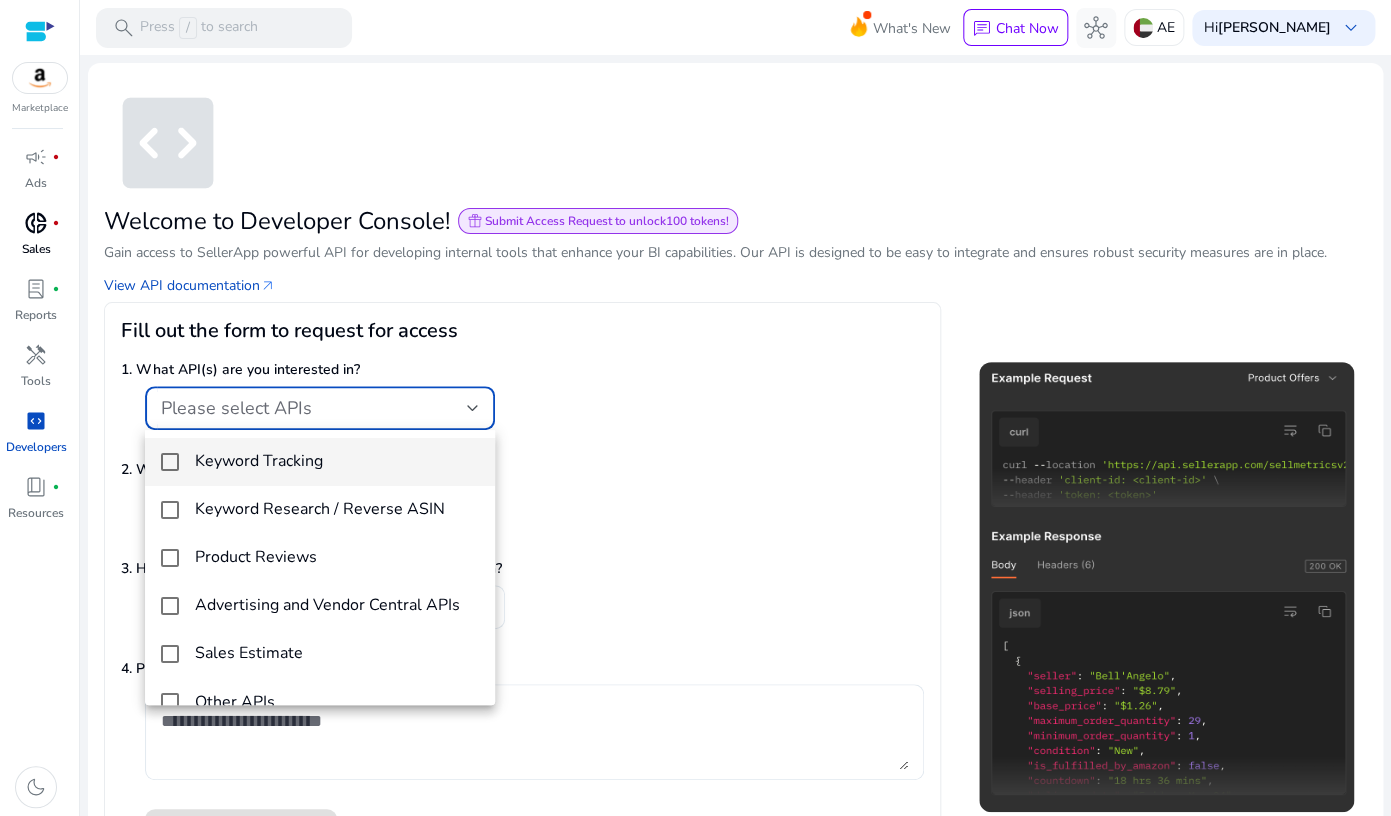 click at bounding box center [695, 408] 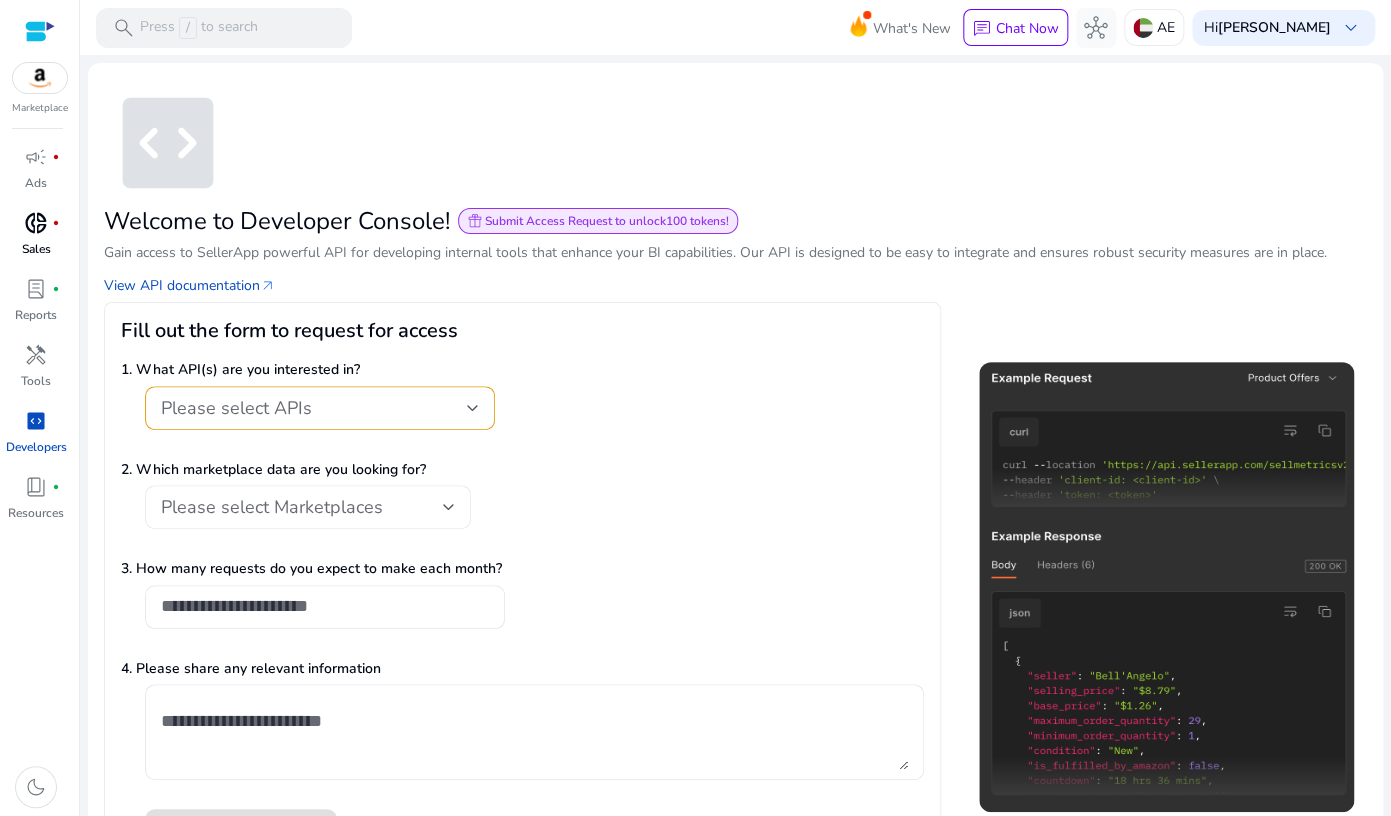 click on "Please select Marketplaces" at bounding box center (302, 507) 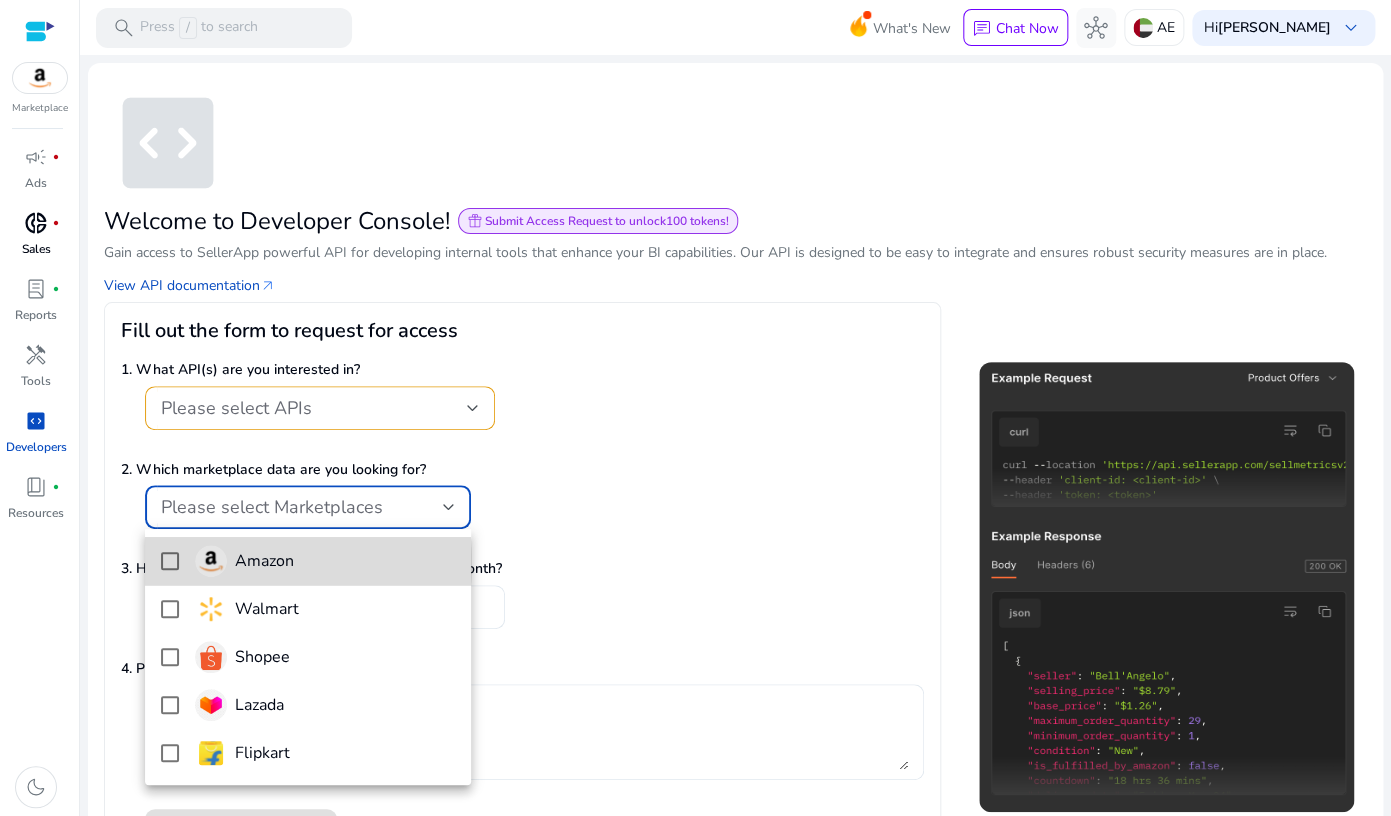click at bounding box center [170, 561] 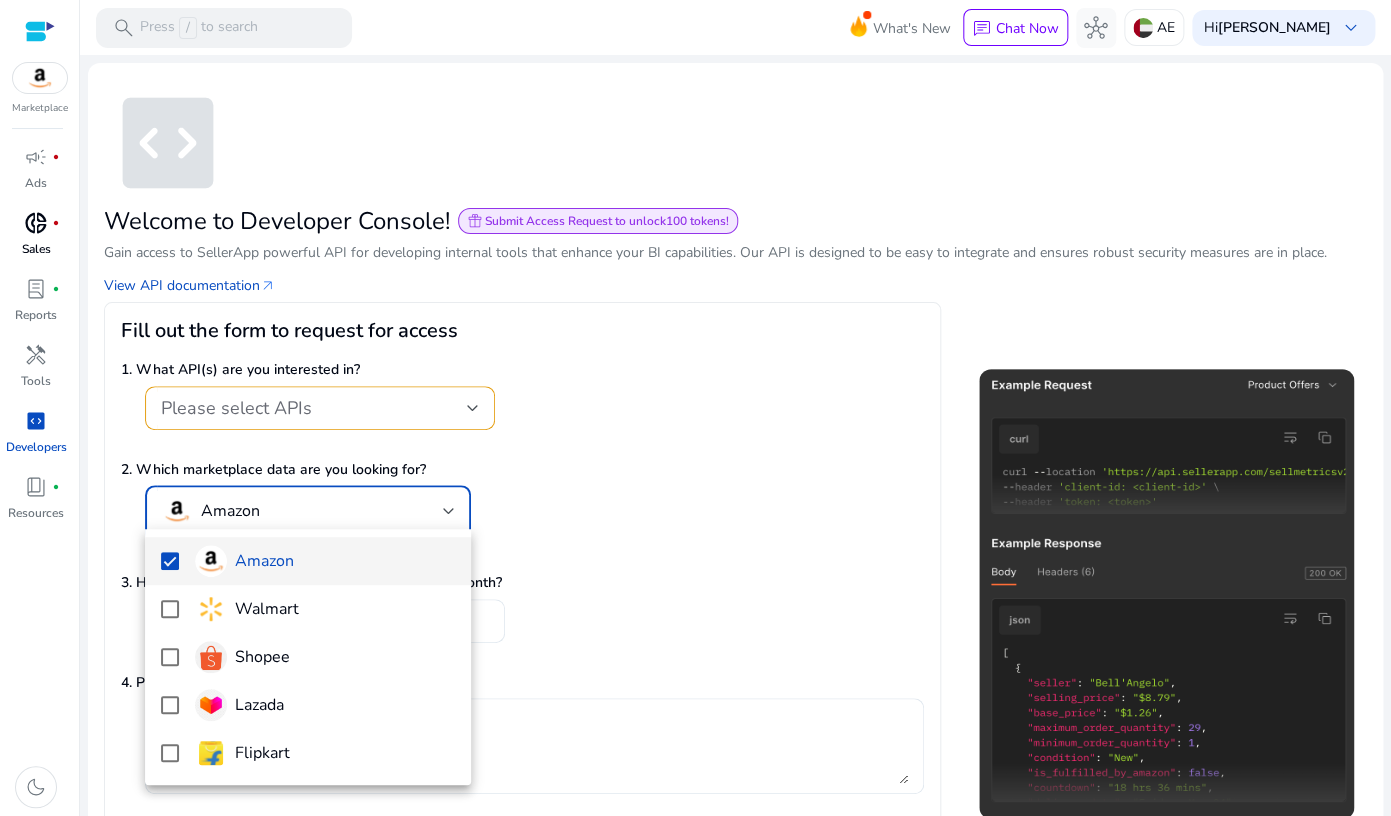 click at bounding box center [695, 408] 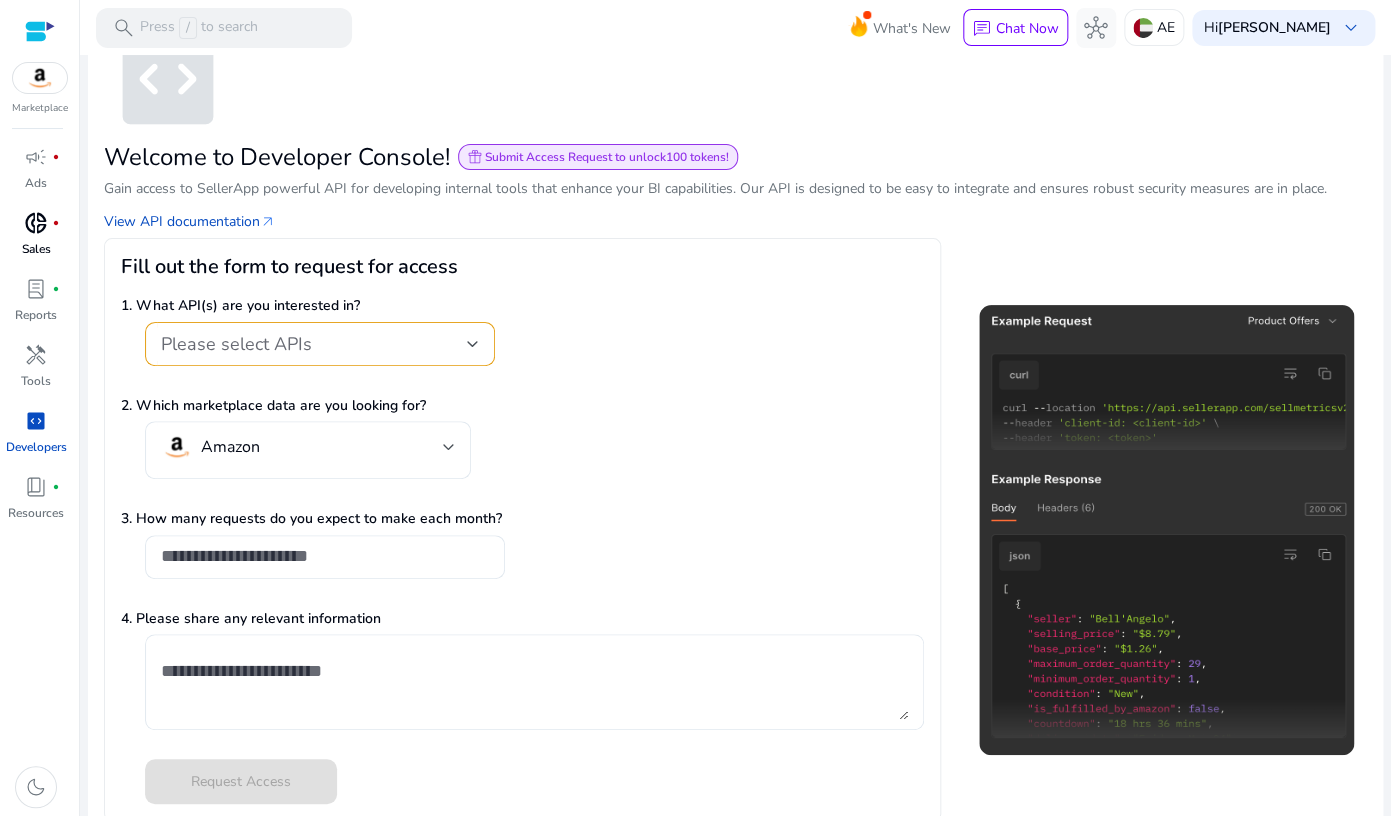 scroll, scrollTop: 87, scrollLeft: 0, axis: vertical 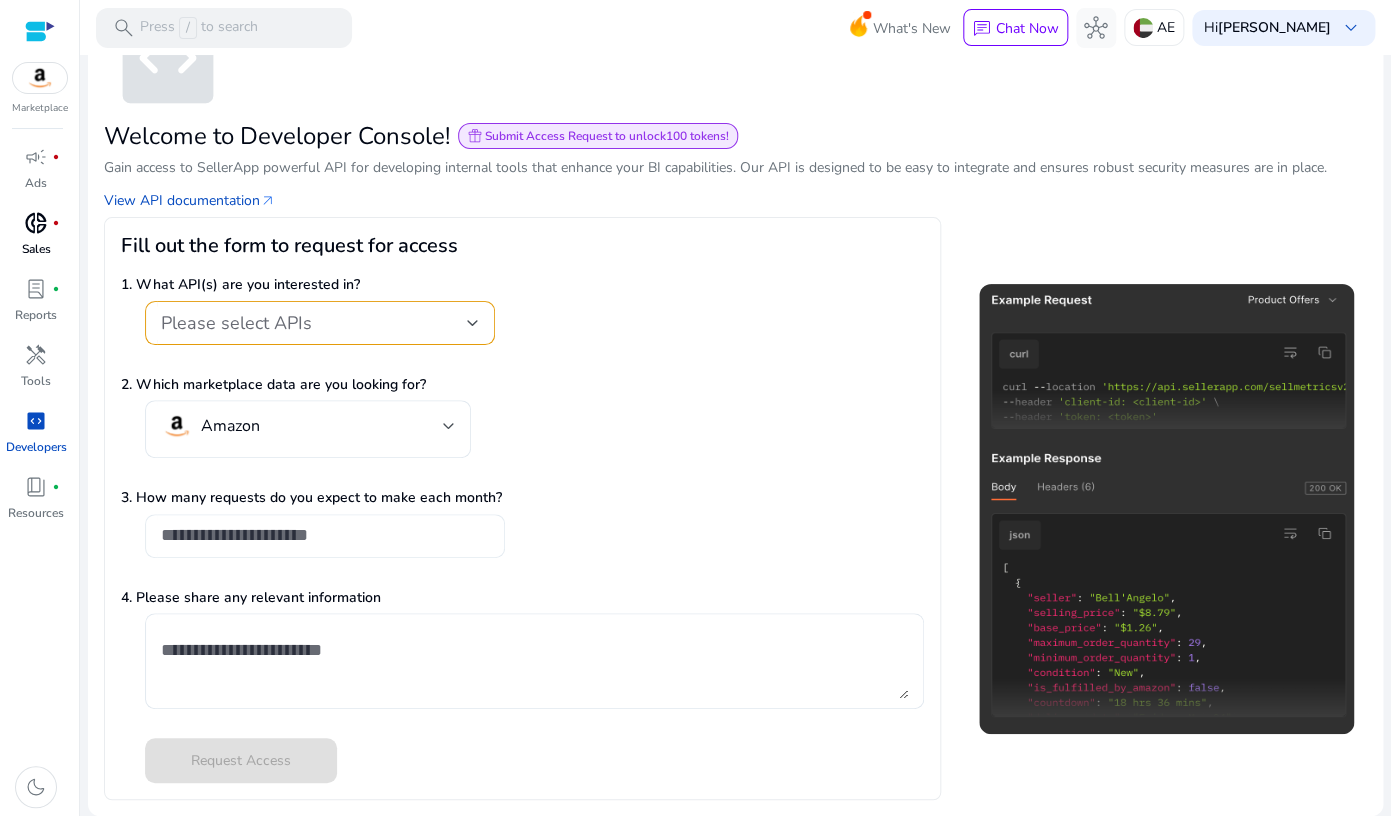click at bounding box center (325, 535) 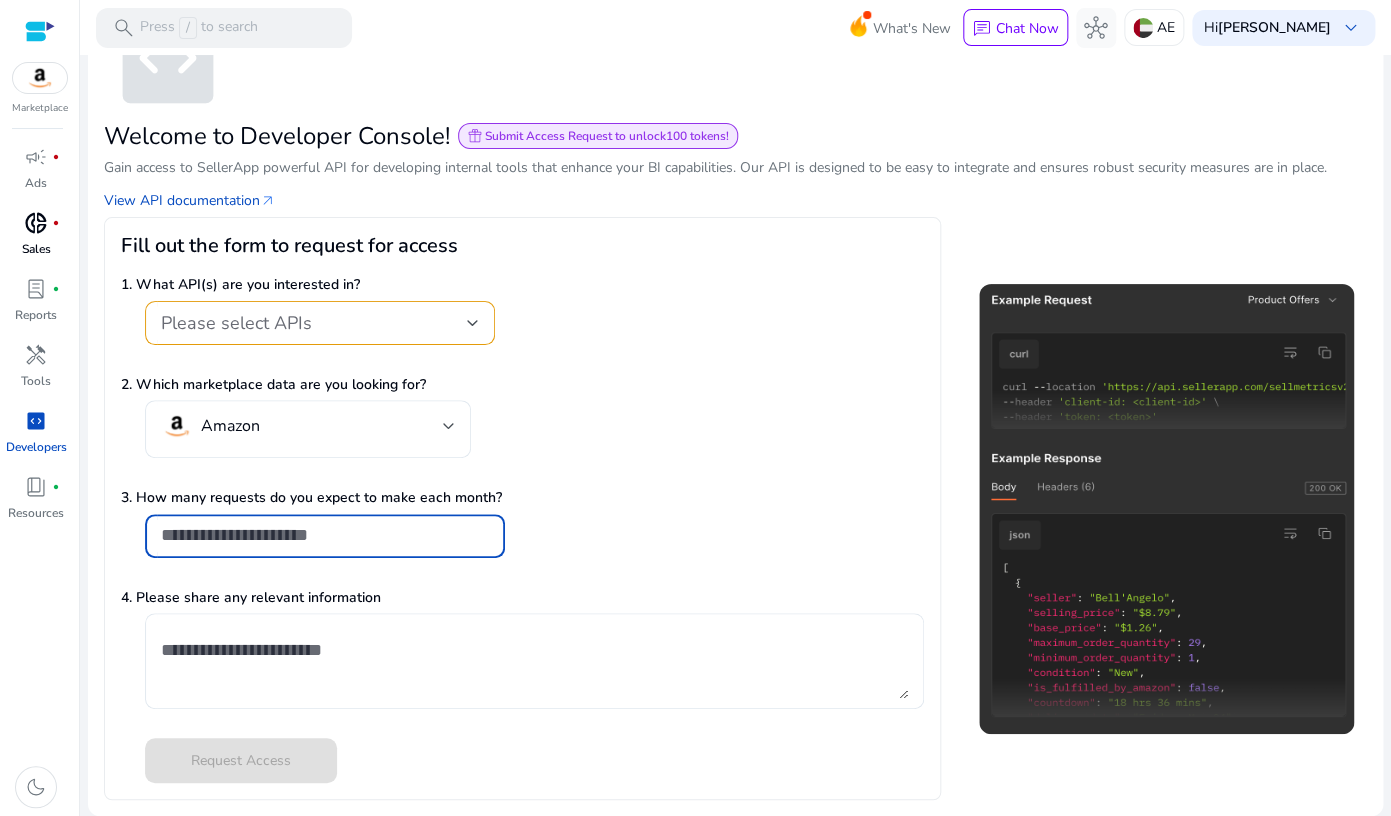 click on "1. What API(s) are you interested in?  Please select APIs  2. Which marketplace data are you looking for?   Amazon   3. How many requests do you expect to make each month?   4. Please share any relevant information   Request Access" 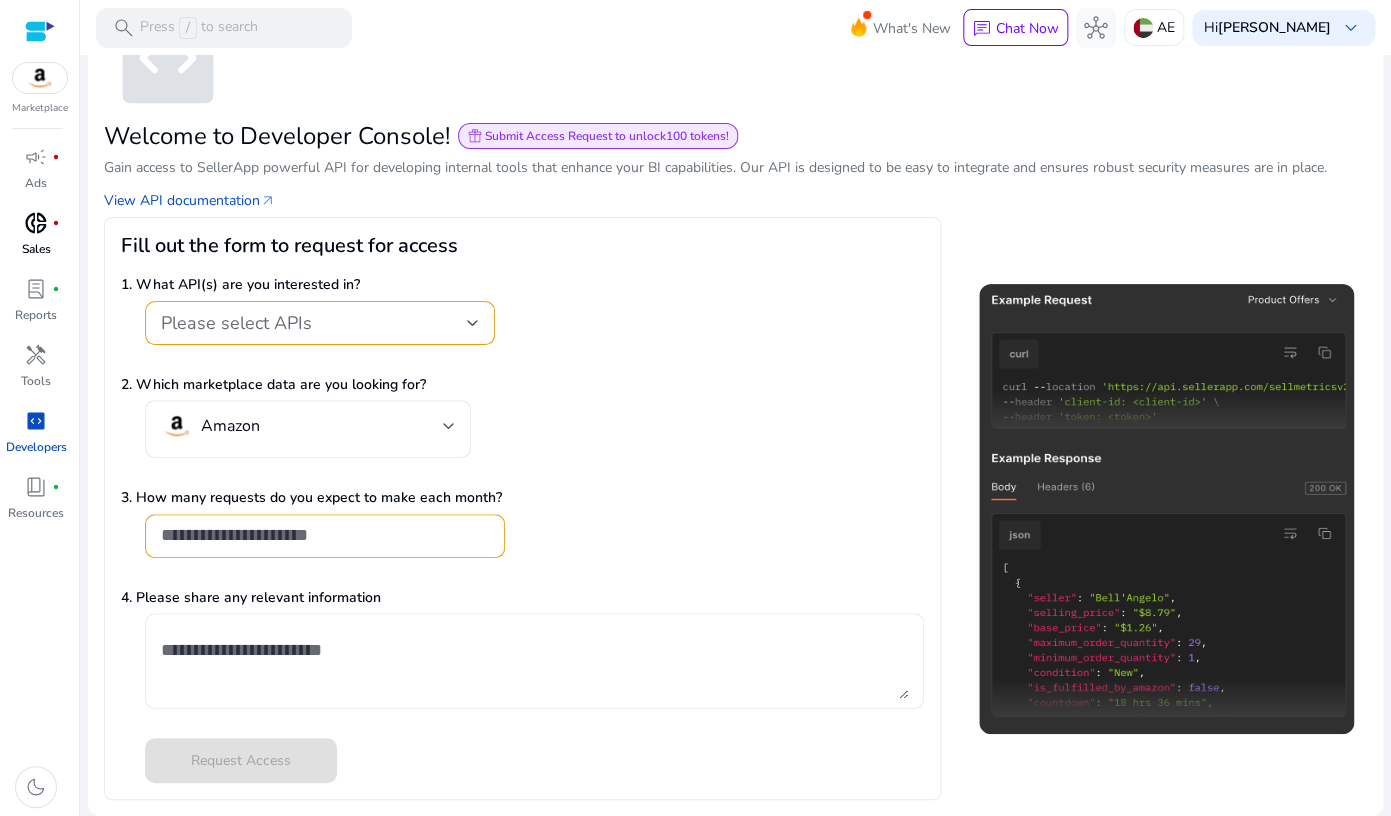 scroll, scrollTop: 0, scrollLeft: 0, axis: both 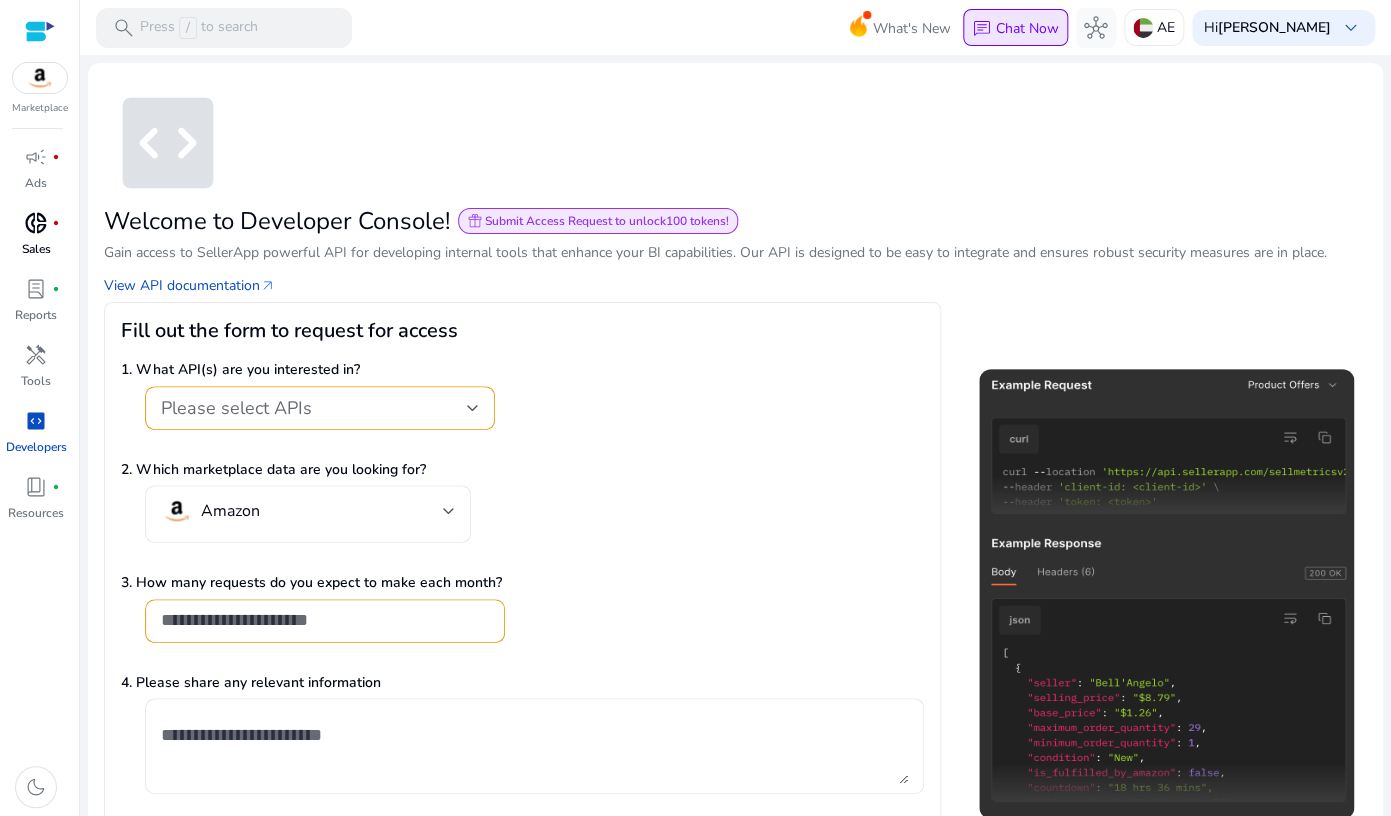 click on "Chat Now" at bounding box center [1027, 28] 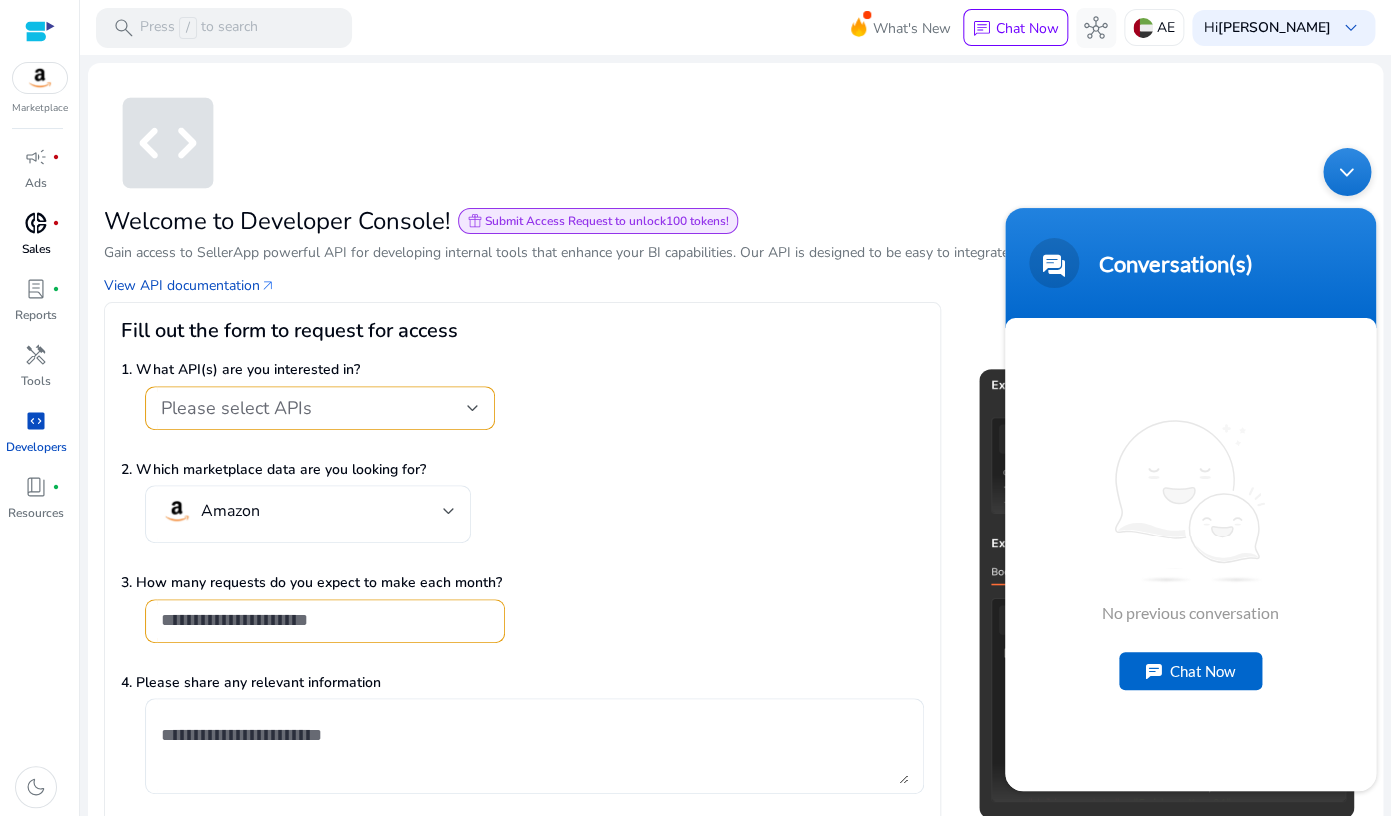 click on "No previous conversation Chat Now" at bounding box center (1190, 554) 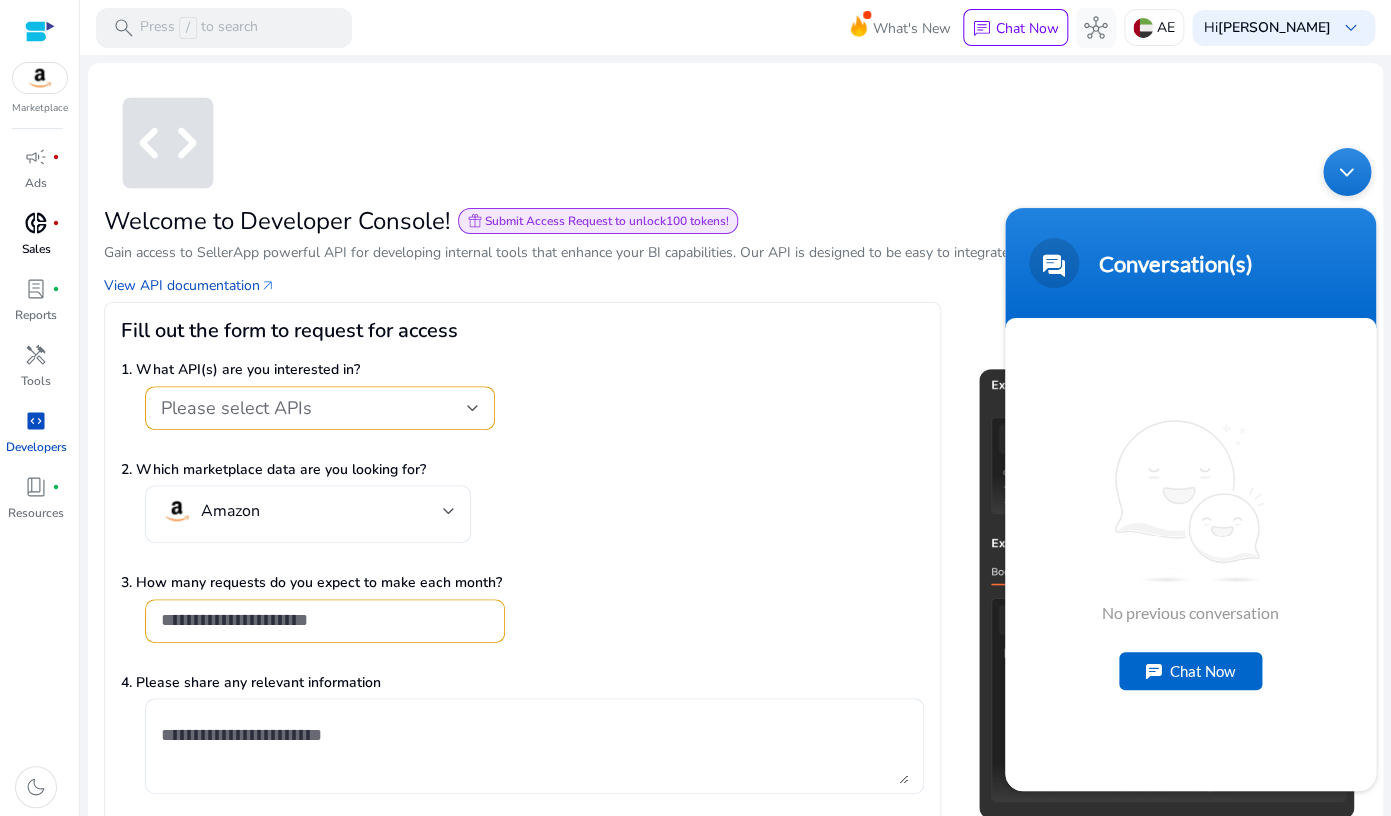 click on "Chat Now" at bounding box center (1190, 671) 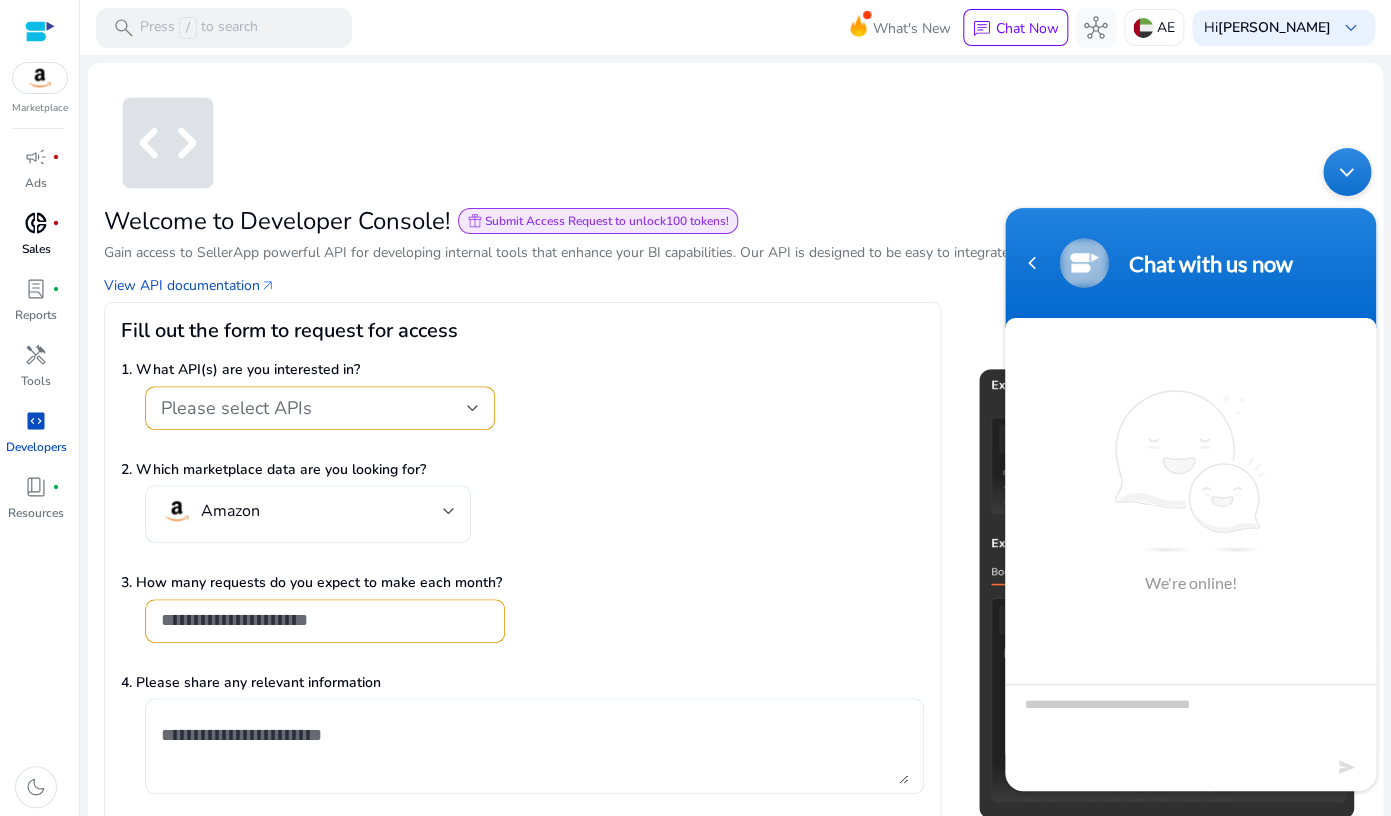 click at bounding box center [1190, 719] 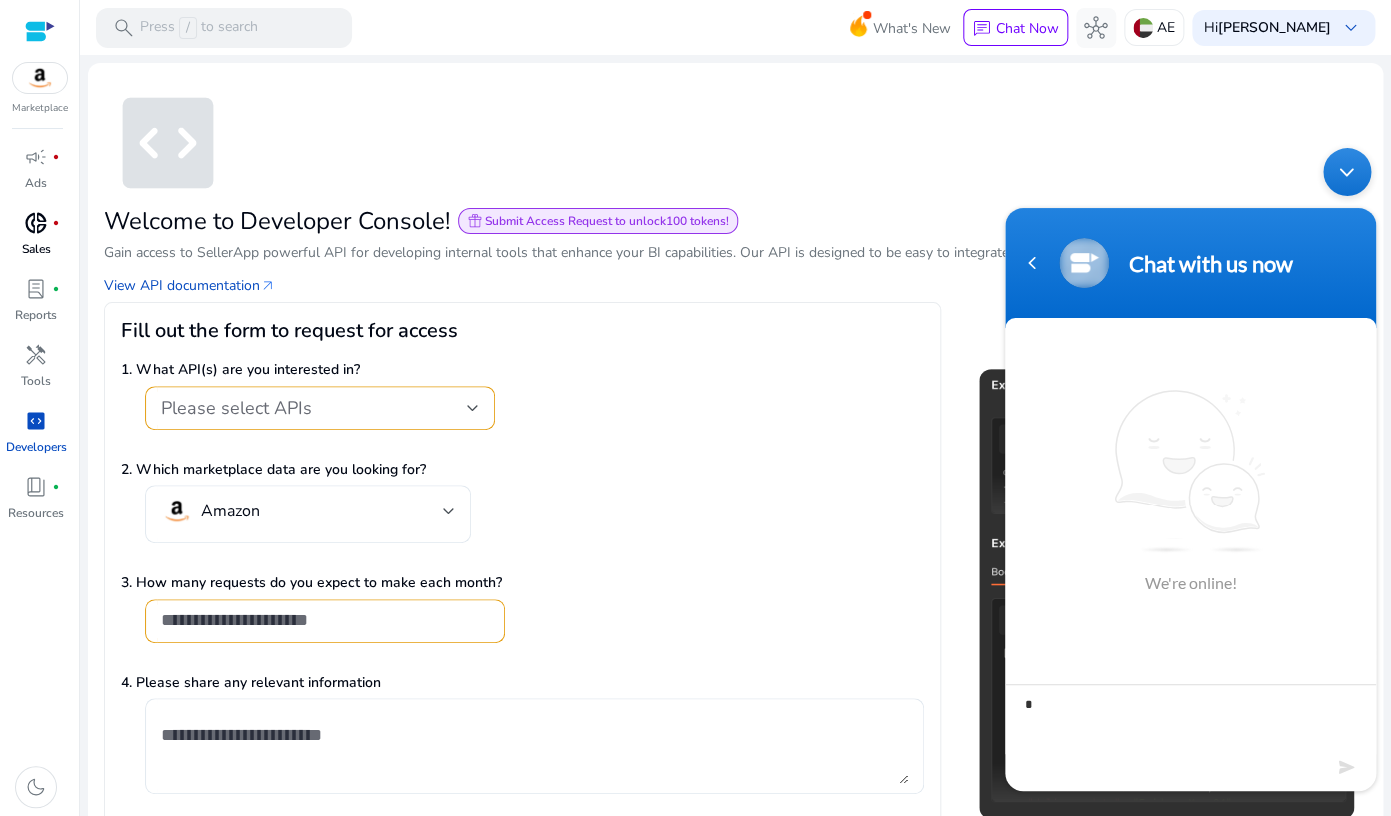 type on "**" 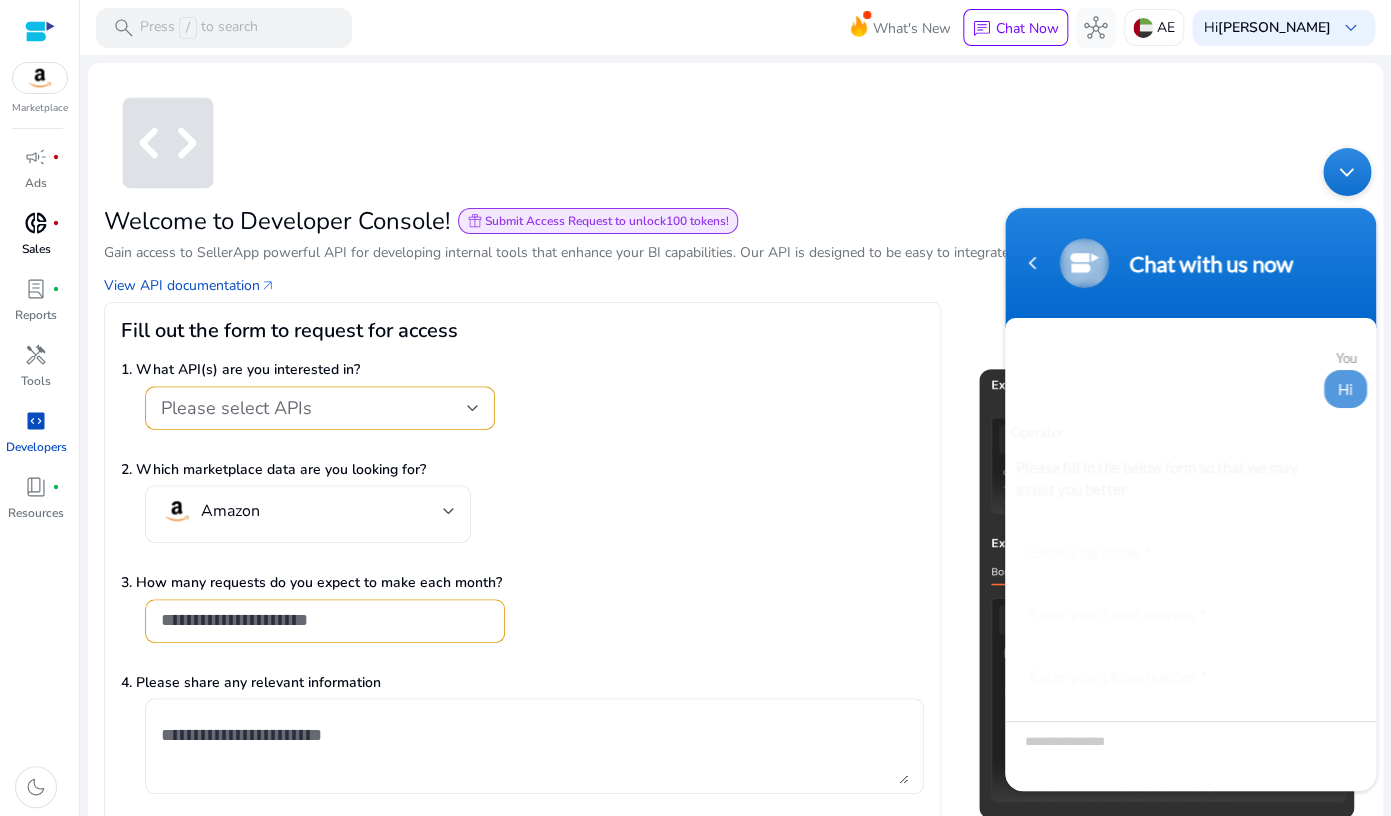 scroll, scrollTop: 91, scrollLeft: 0, axis: vertical 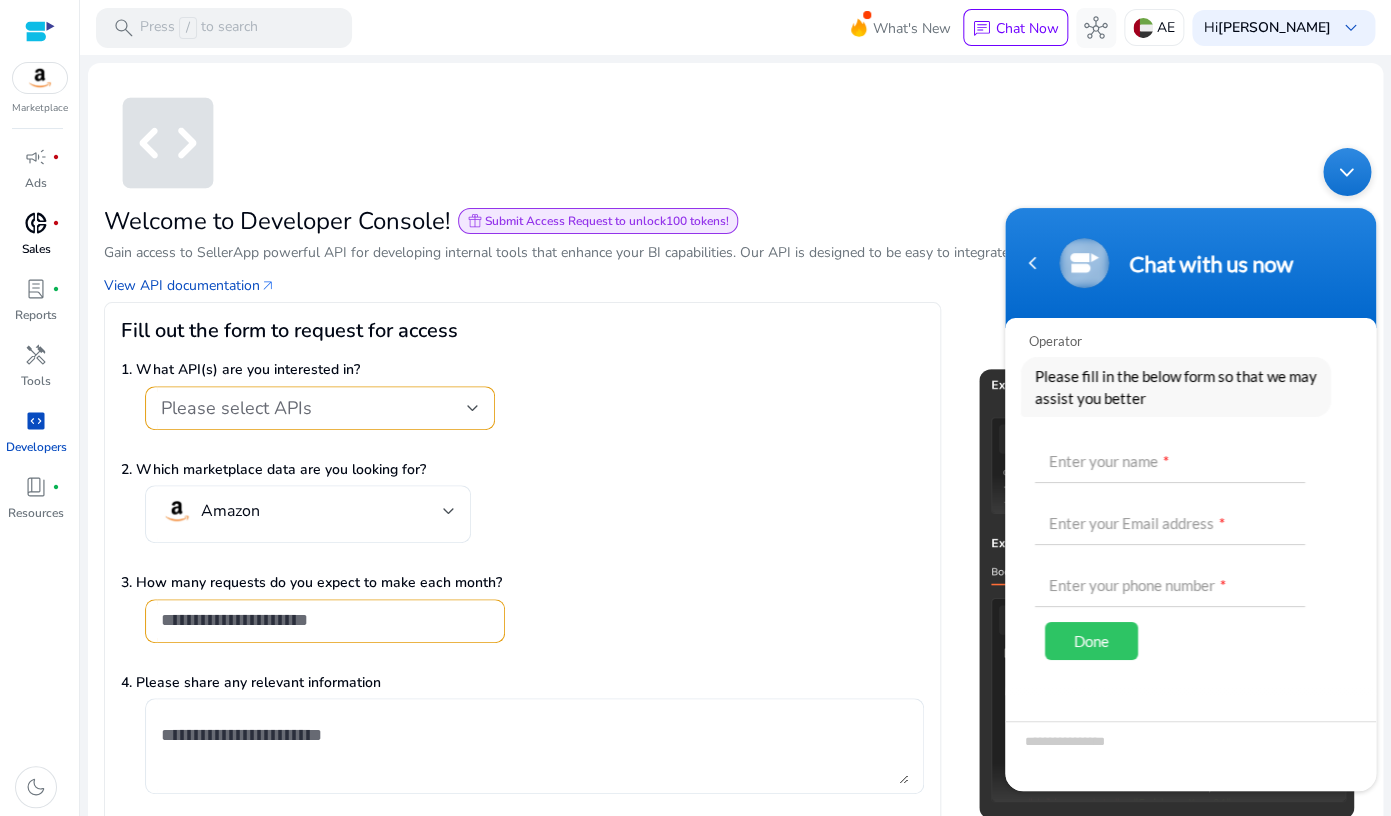 click on "Chat with us now" at bounding box center (1190, 263) 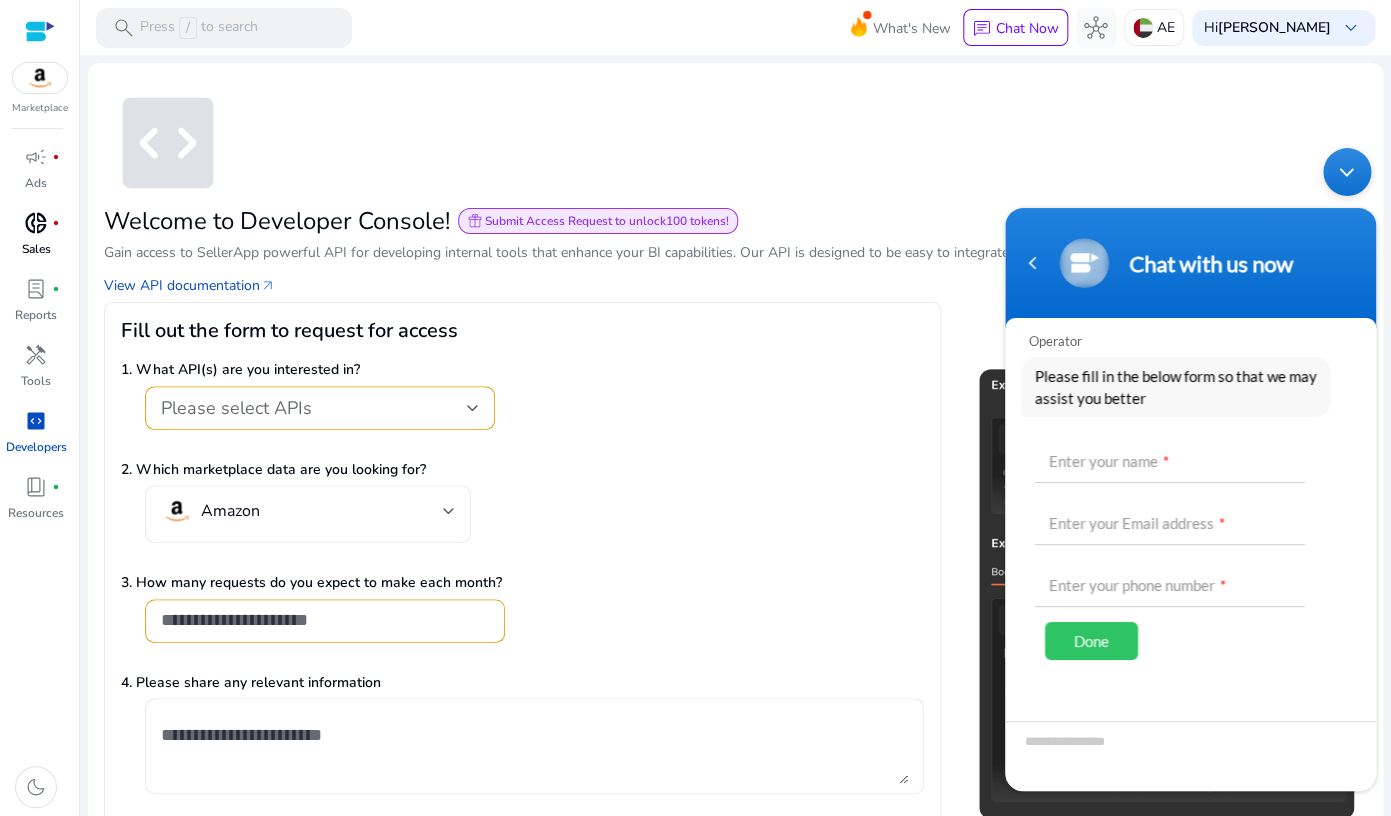 click at bounding box center [1347, 172] 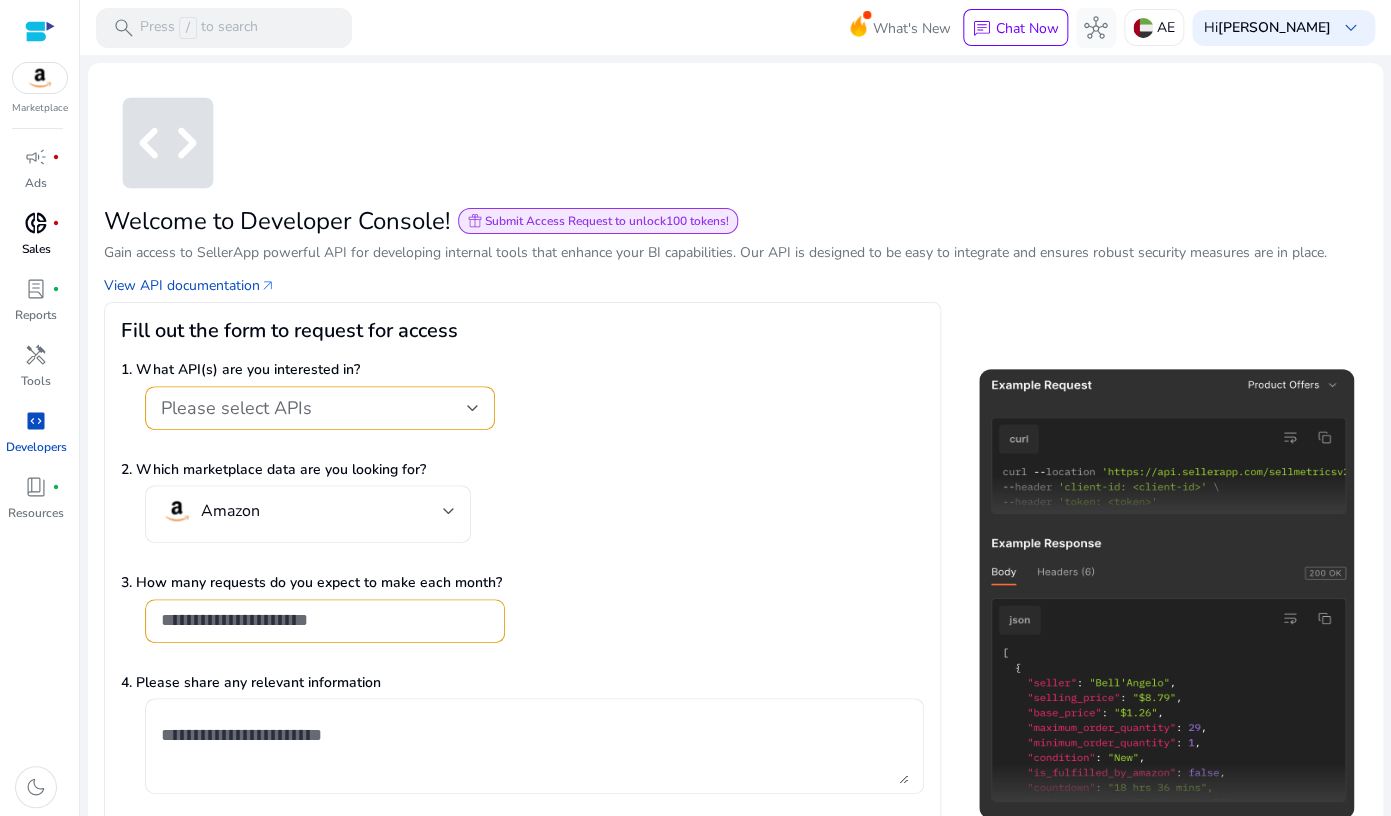 scroll, scrollTop: 87, scrollLeft: 0, axis: vertical 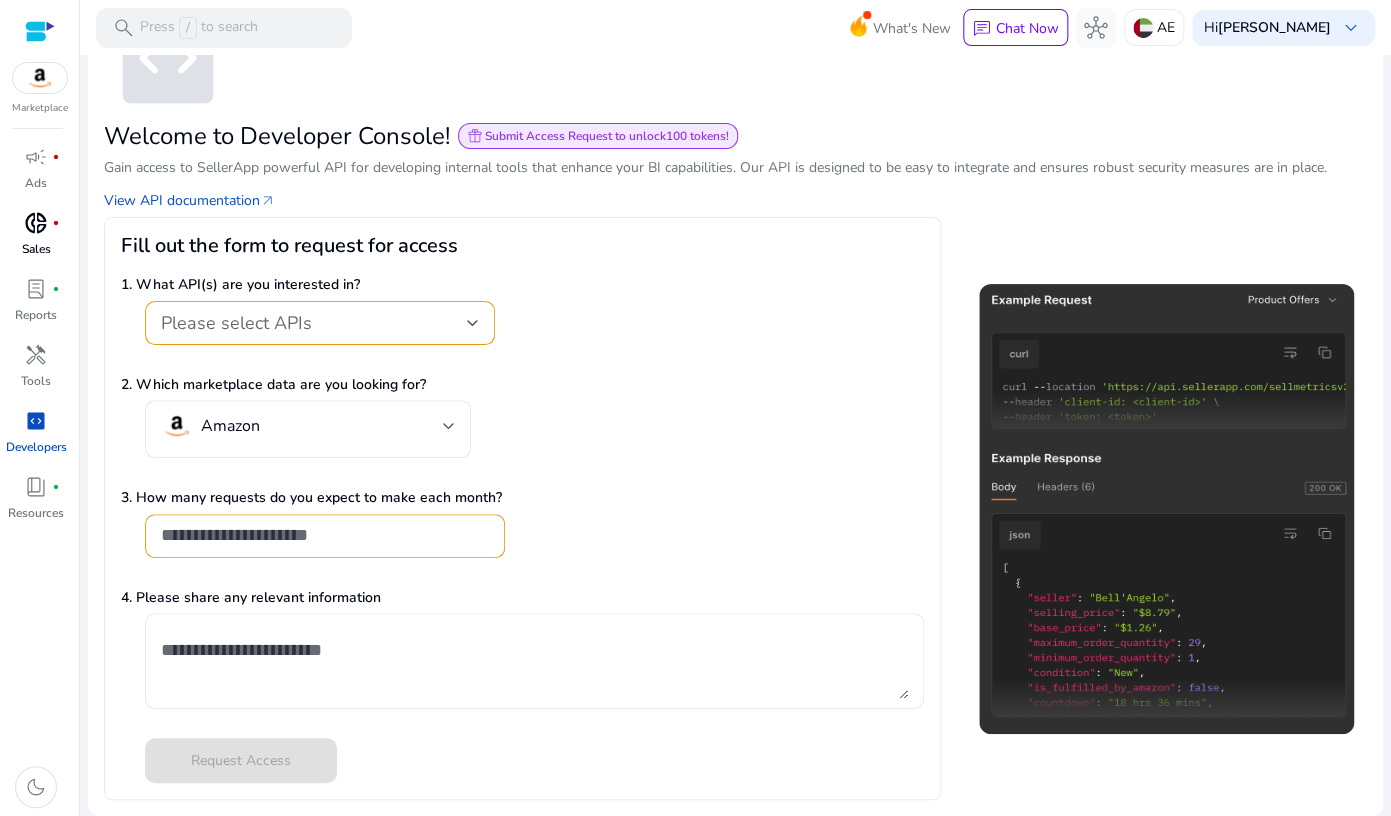 click at bounding box center [40, 78] 